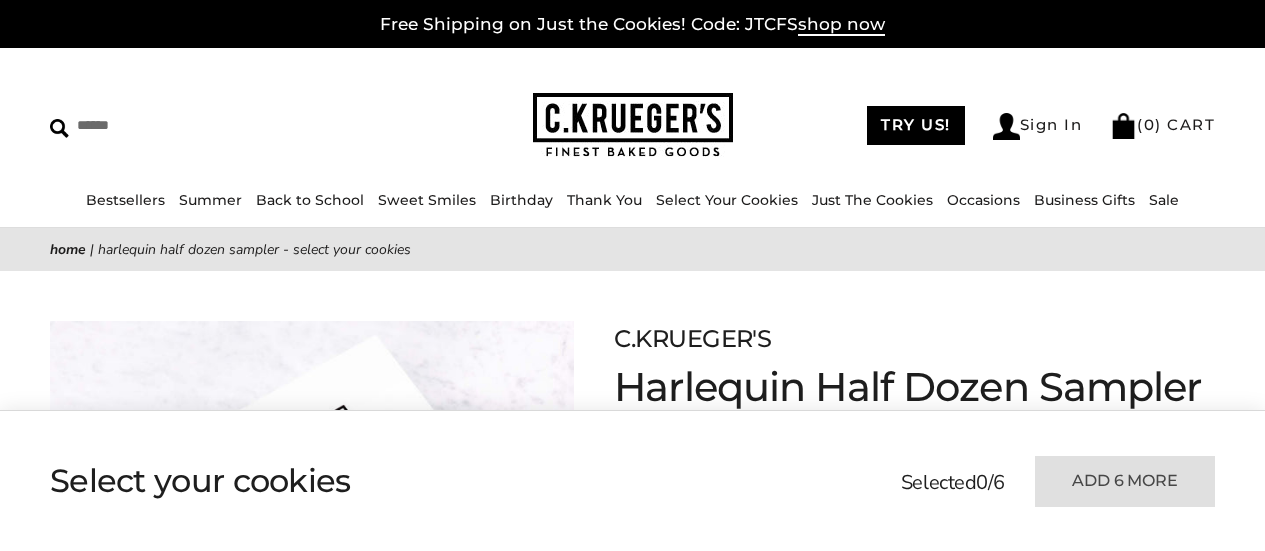 scroll, scrollTop: 313, scrollLeft: 0, axis: vertical 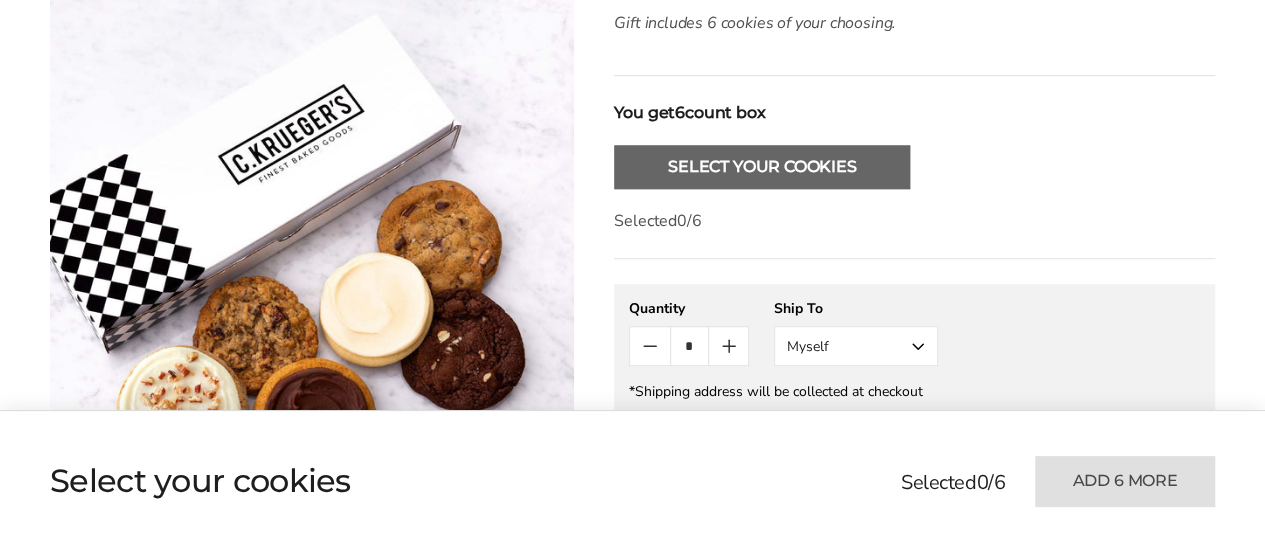click on "Select Your Cookies" at bounding box center (762, 167) 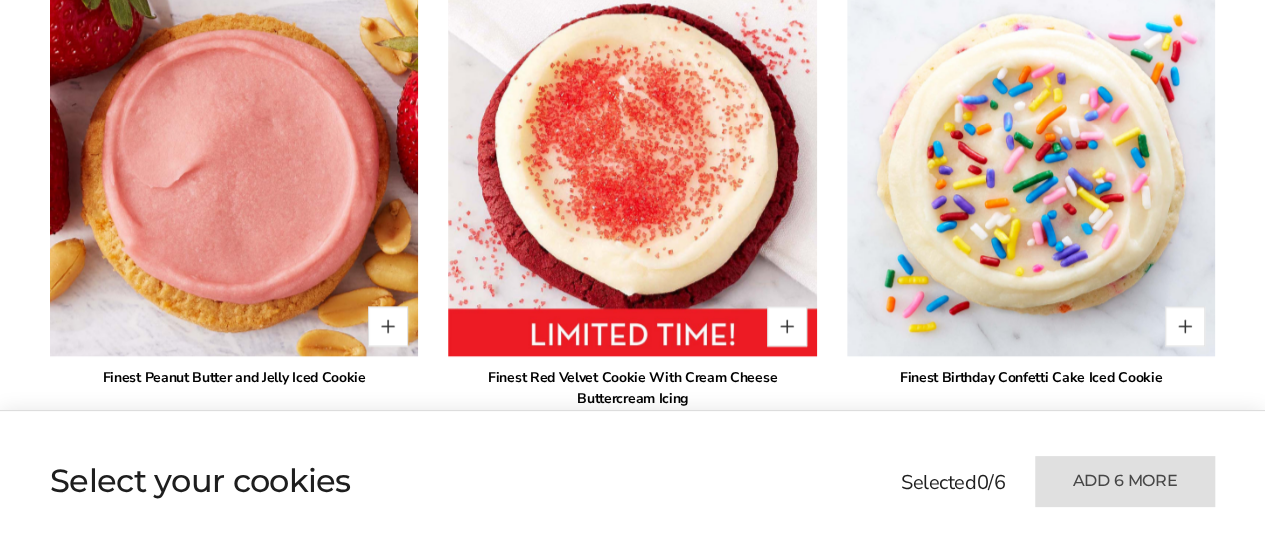 scroll, scrollTop: 2078, scrollLeft: 0, axis: vertical 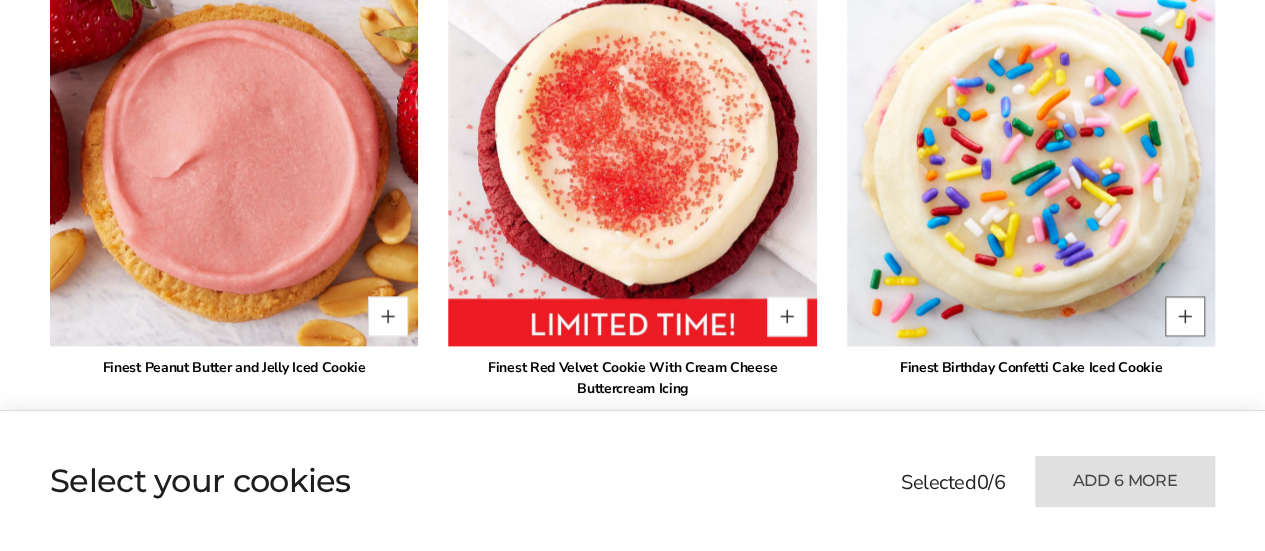 click at bounding box center [1185, 317] 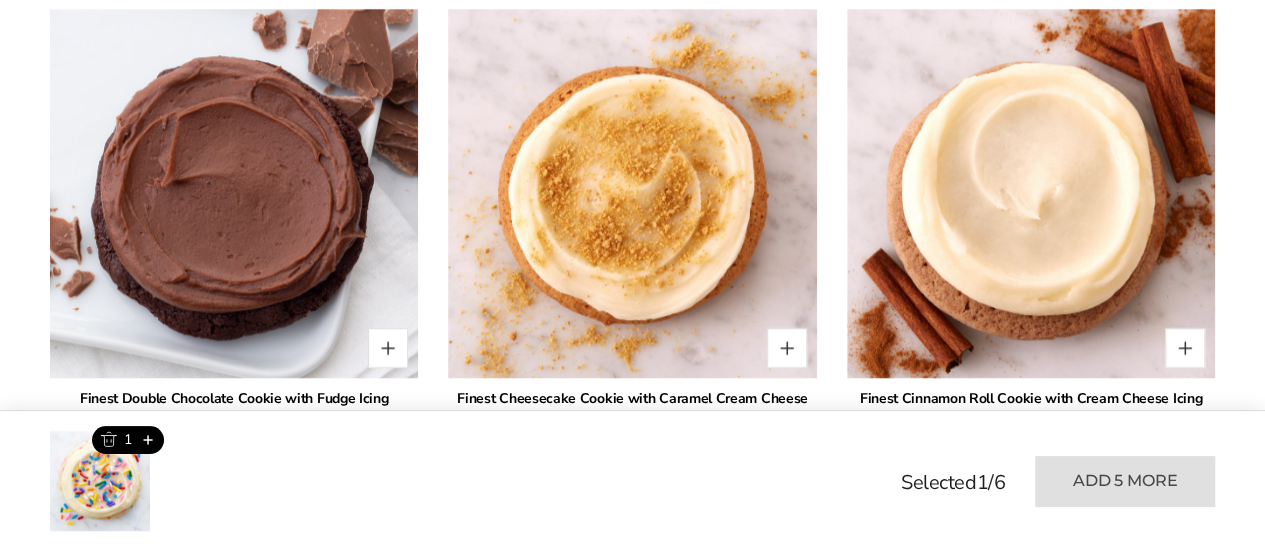 scroll, scrollTop: 4324, scrollLeft: 0, axis: vertical 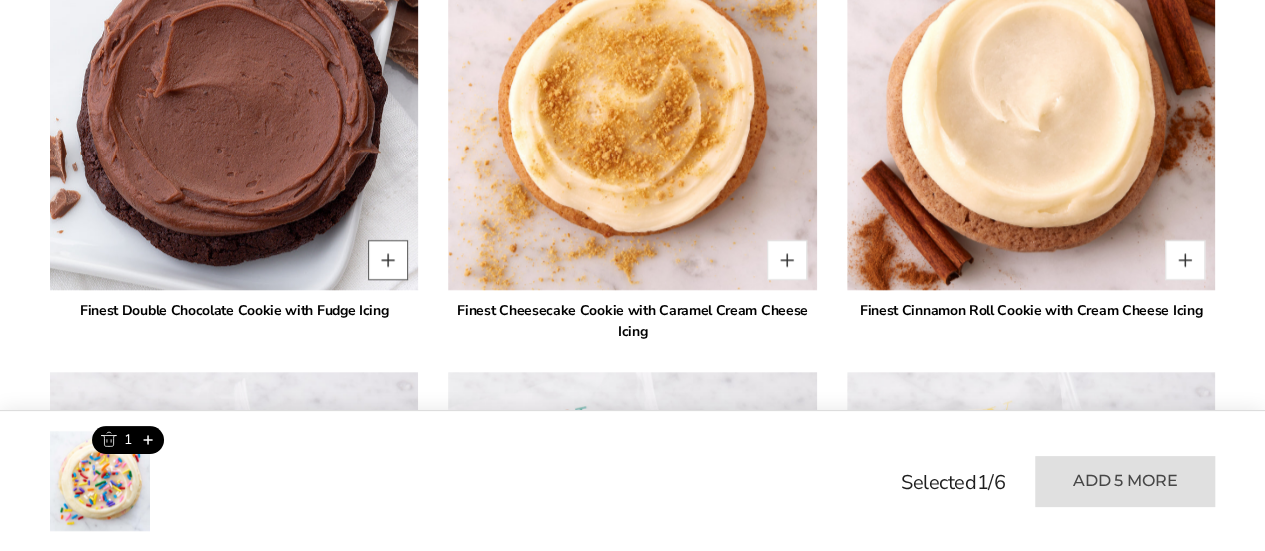 click at bounding box center [388, 260] 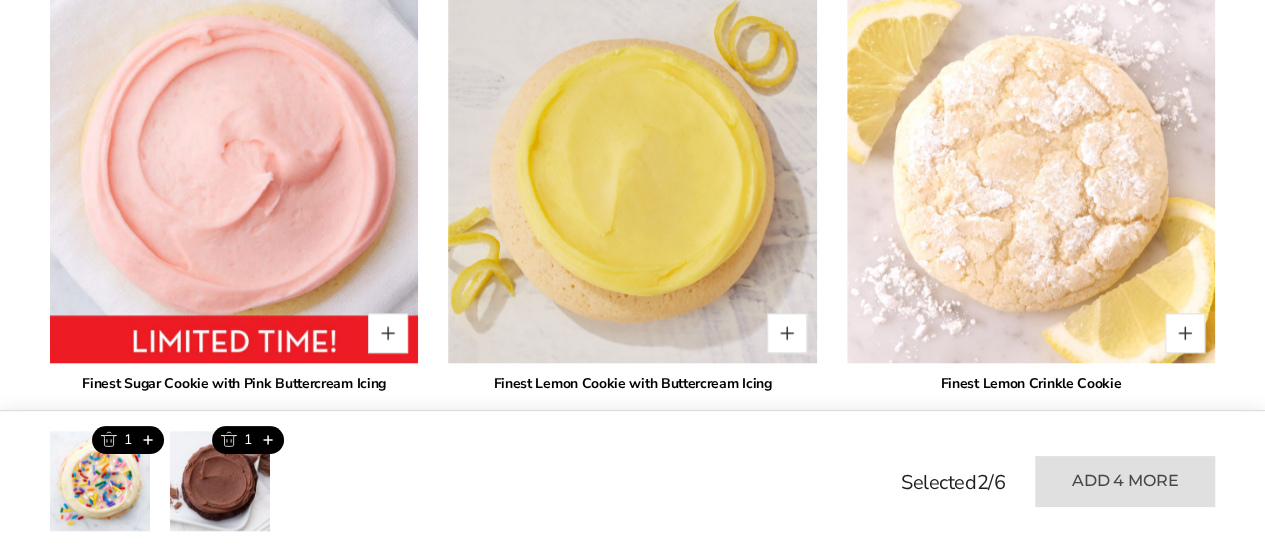 scroll, scrollTop: 1180, scrollLeft: 0, axis: vertical 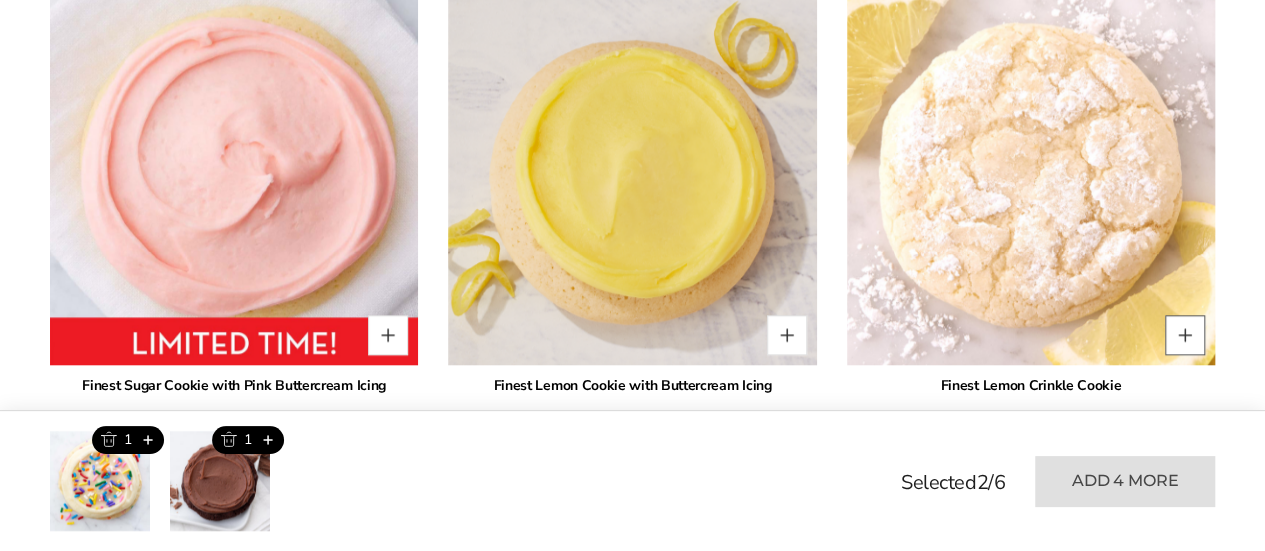 click at bounding box center (1185, 335) 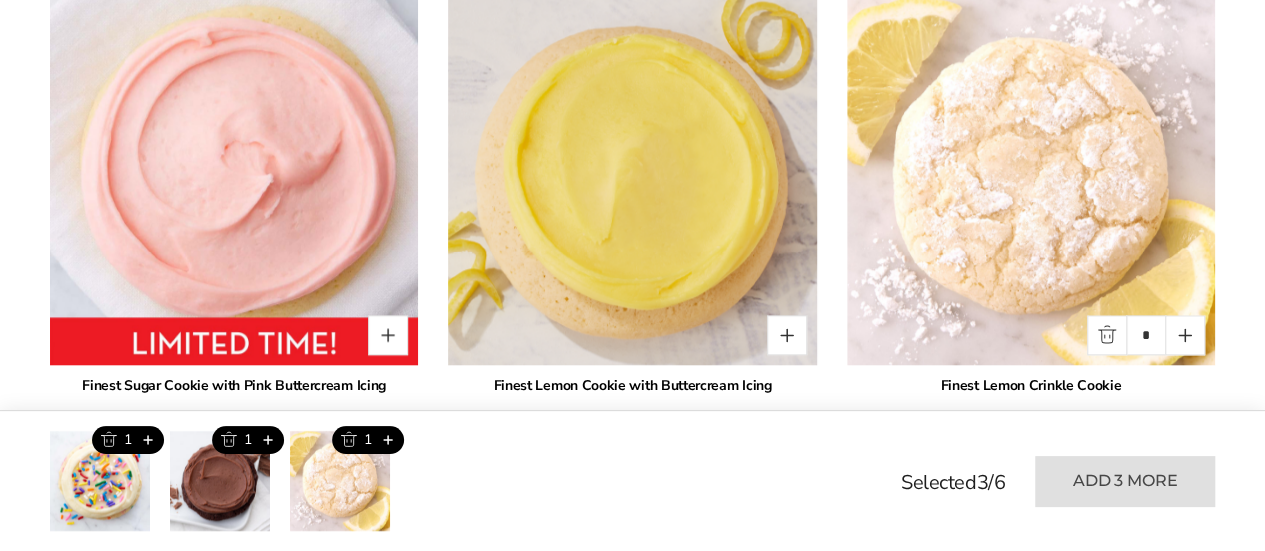 scroll, scrollTop: 1366, scrollLeft: 0, axis: vertical 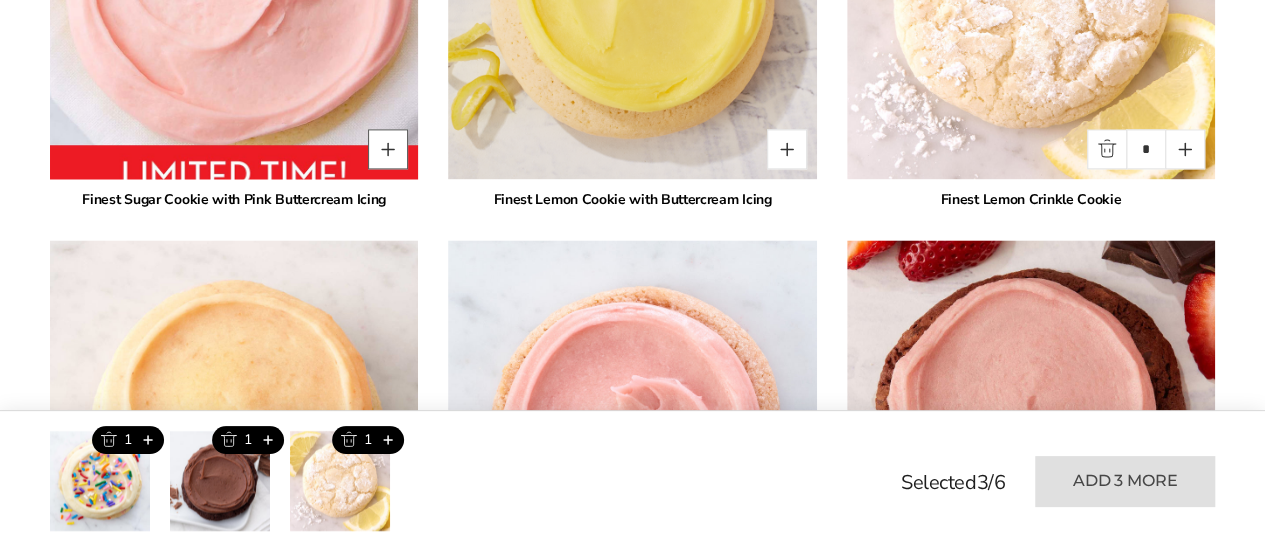click at bounding box center (388, 149) 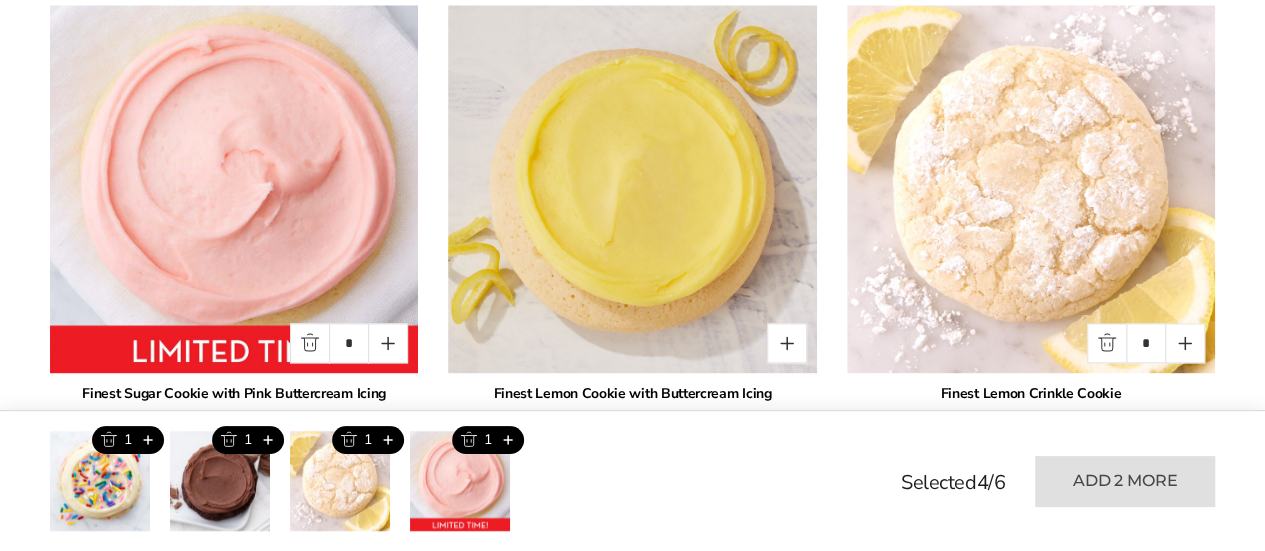 scroll, scrollTop: 1176, scrollLeft: 0, axis: vertical 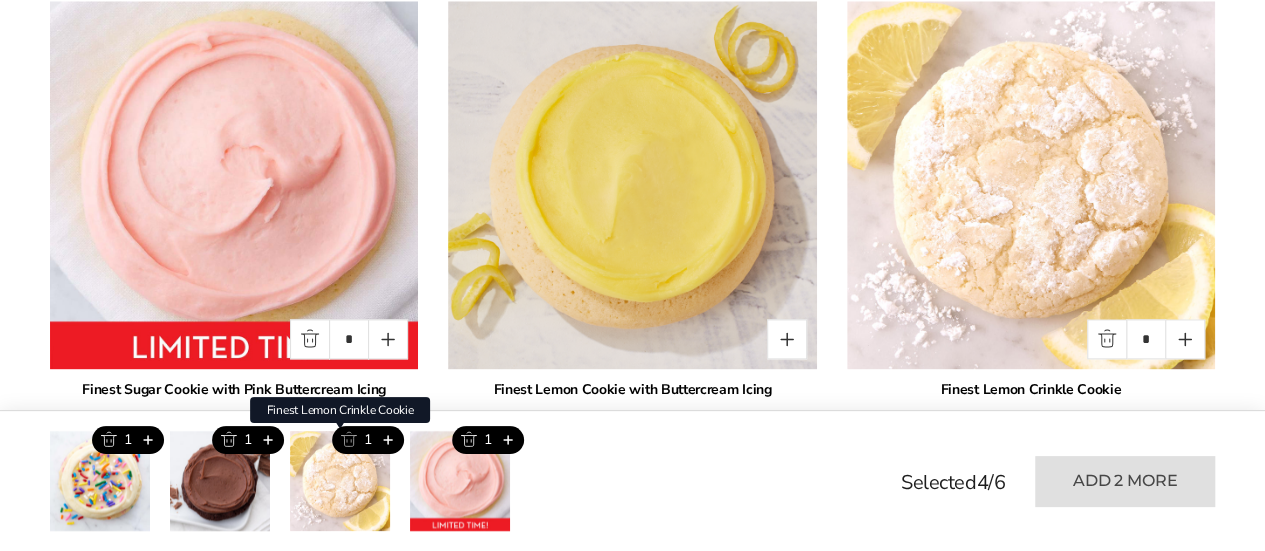 click at bounding box center [348, 440] 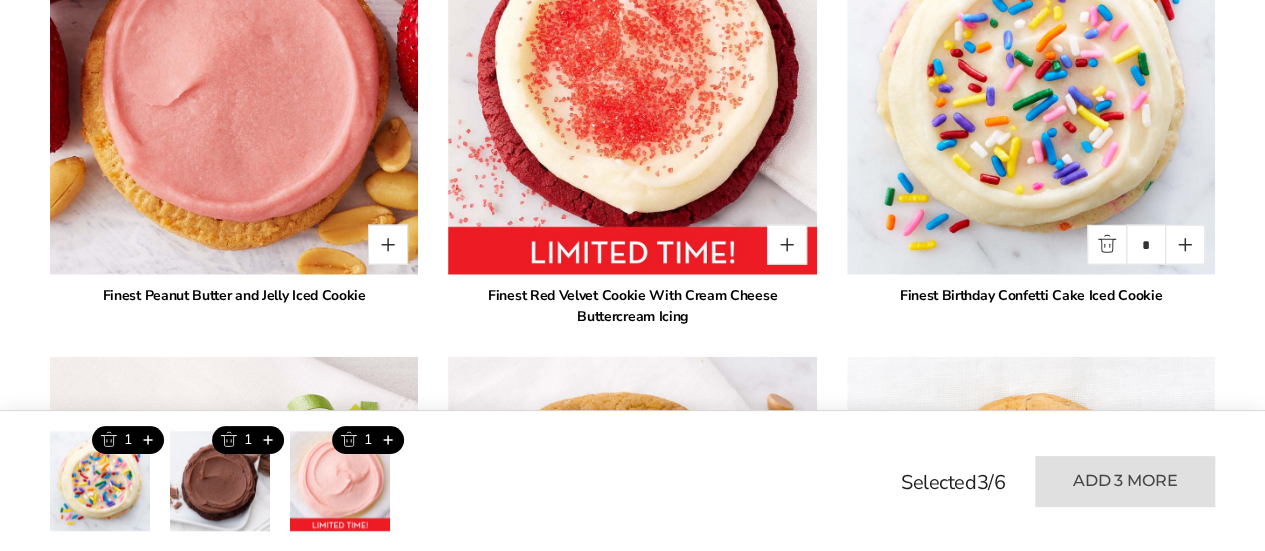scroll, scrollTop: 2150, scrollLeft: 0, axis: vertical 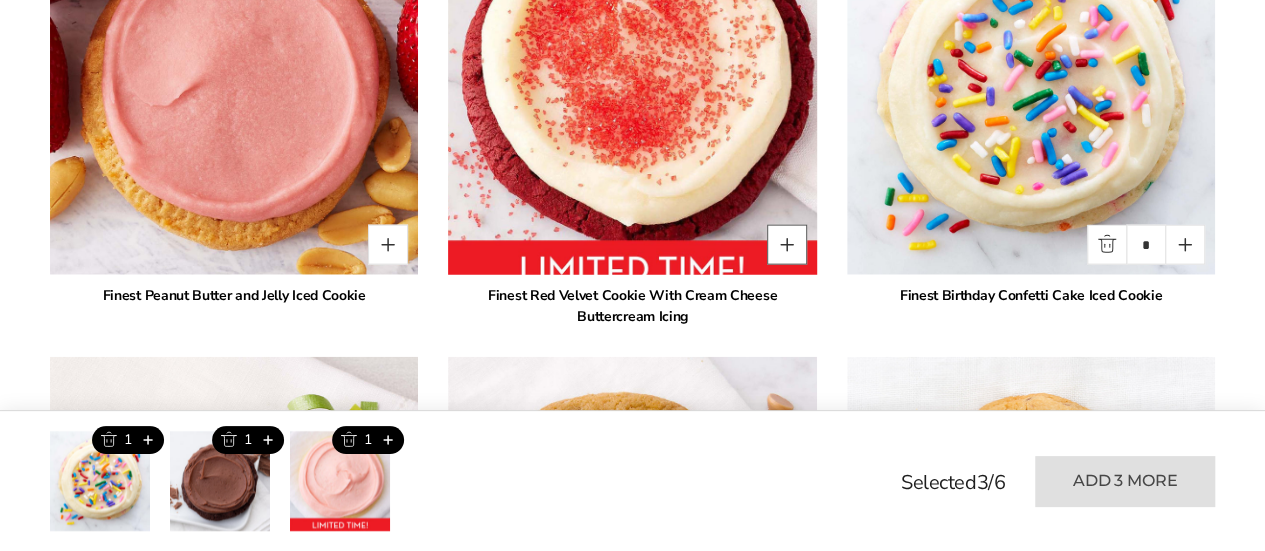 click at bounding box center (787, 245) 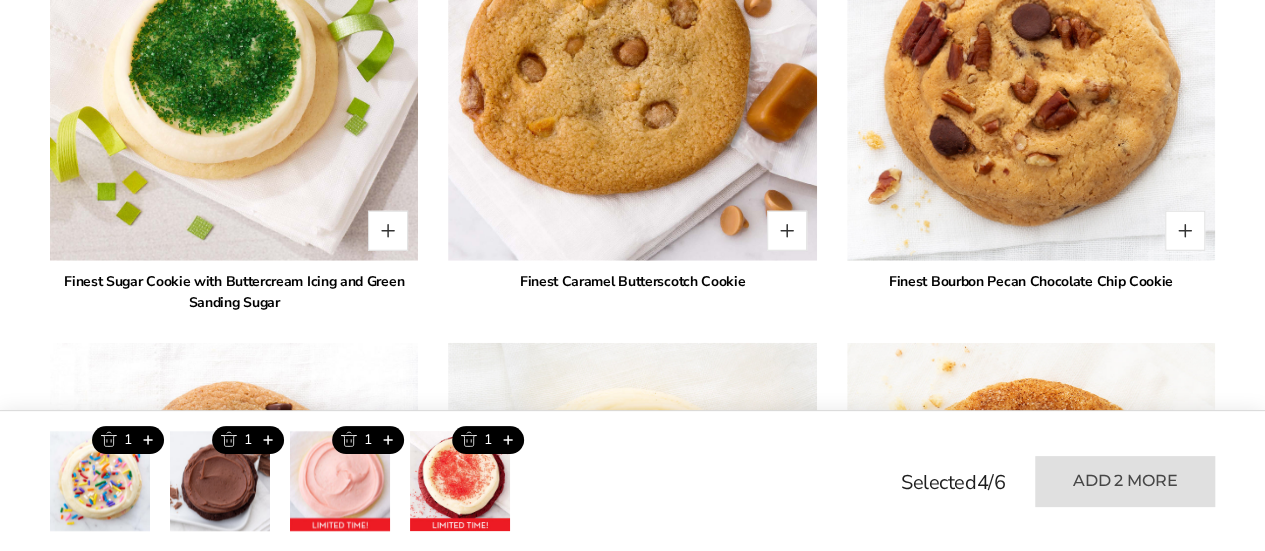 scroll, scrollTop: 2624, scrollLeft: 0, axis: vertical 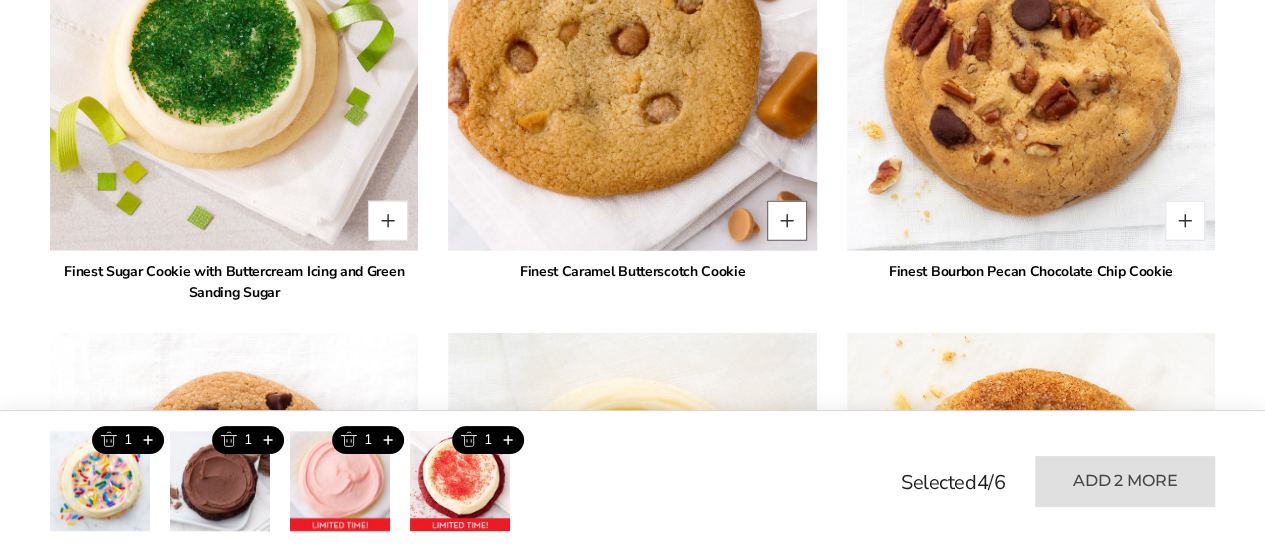 click at bounding box center (787, 221) 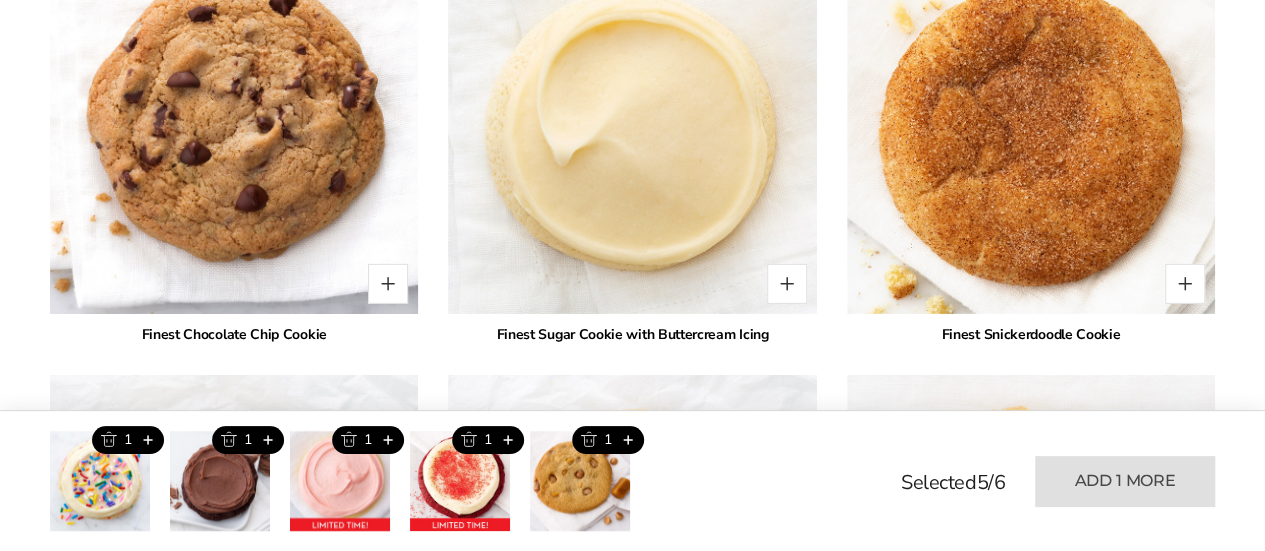 scroll, scrollTop: 3014, scrollLeft: 0, axis: vertical 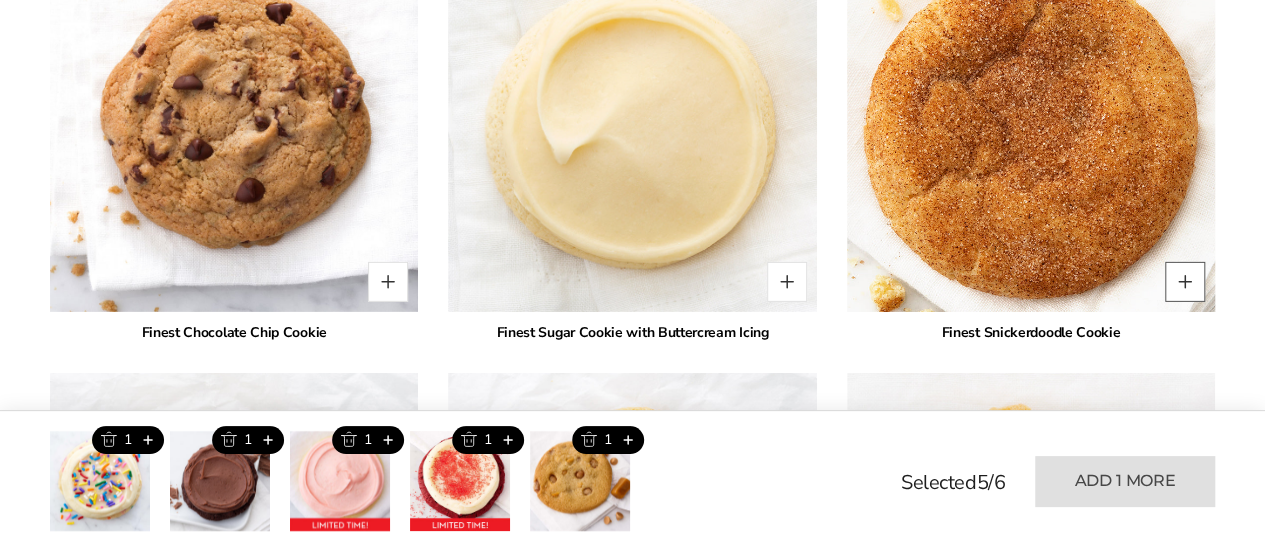 click at bounding box center (1185, 282) 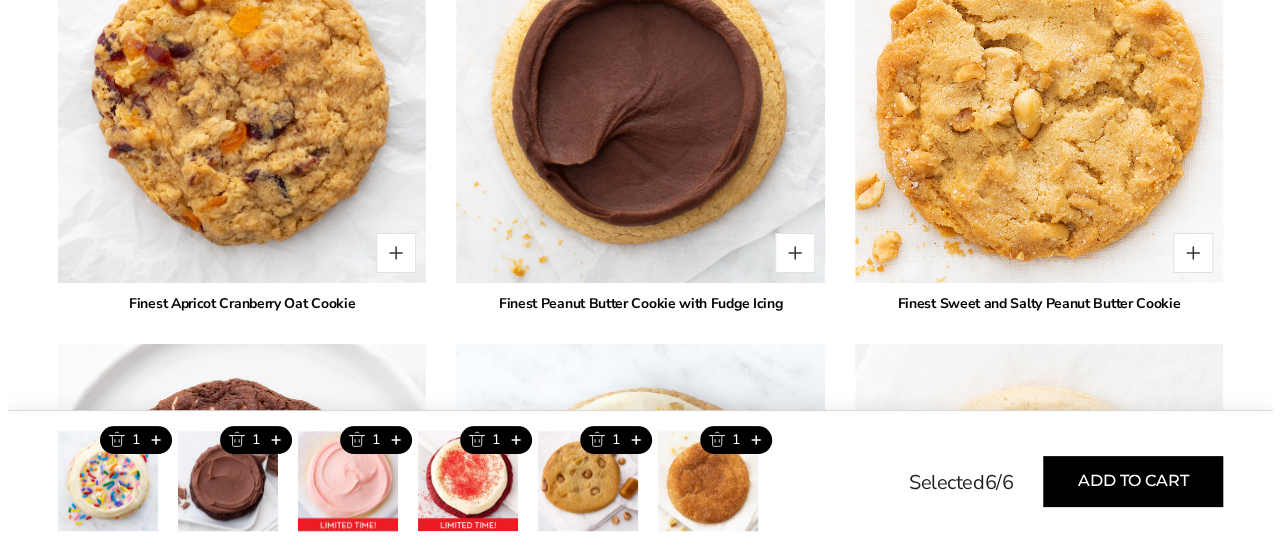 scroll, scrollTop: 3474, scrollLeft: 0, axis: vertical 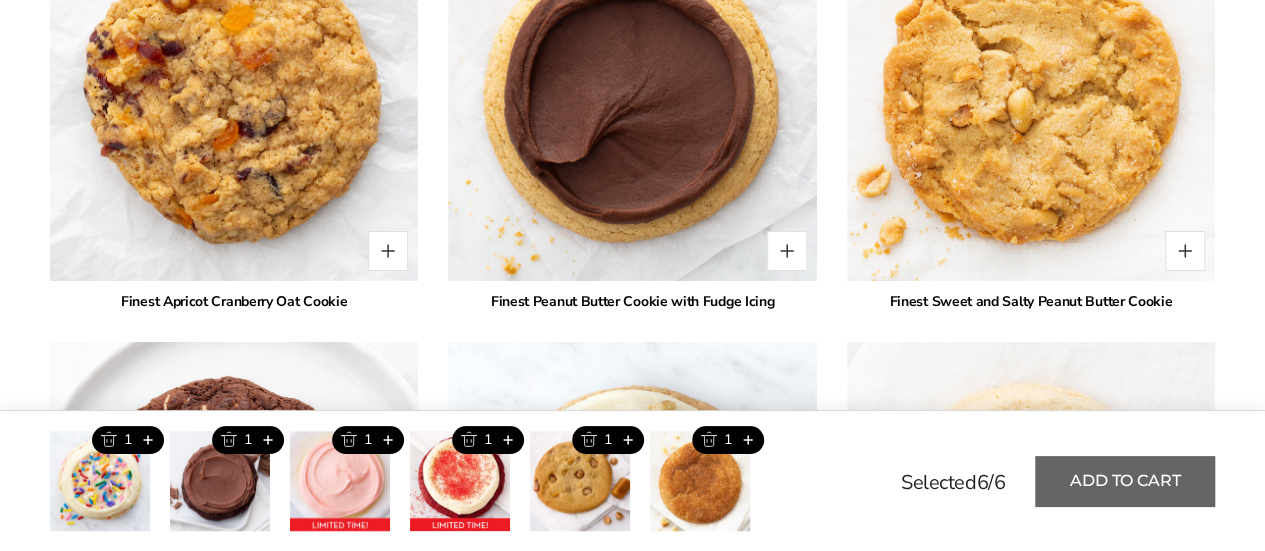 click on "Add to cart" at bounding box center [1125, 481] 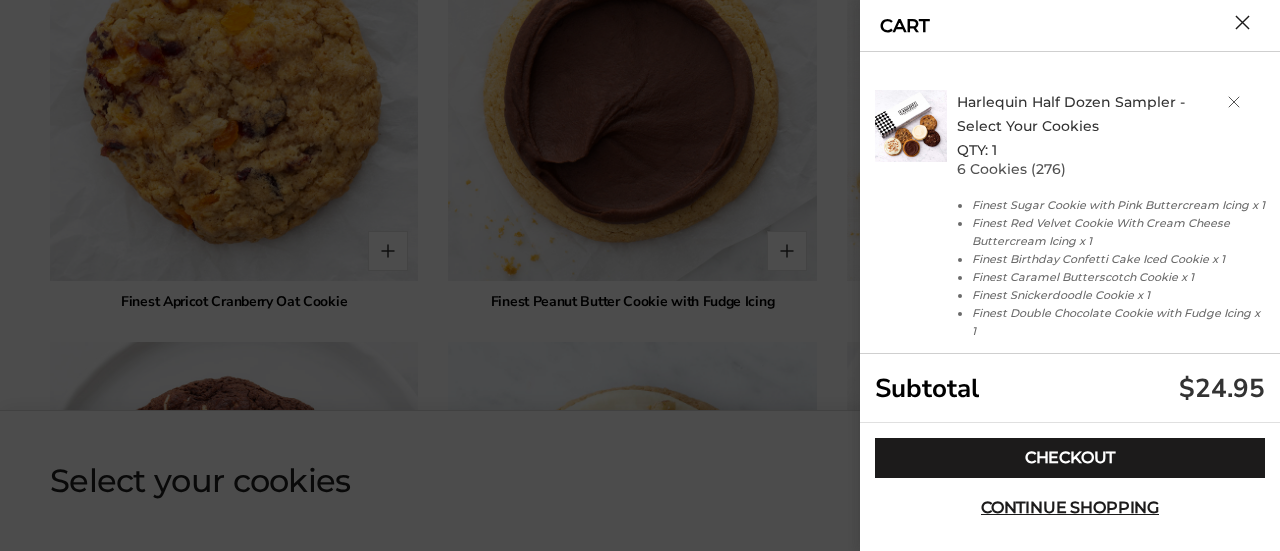 scroll, scrollTop: 141, scrollLeft: 0, axis: vertical 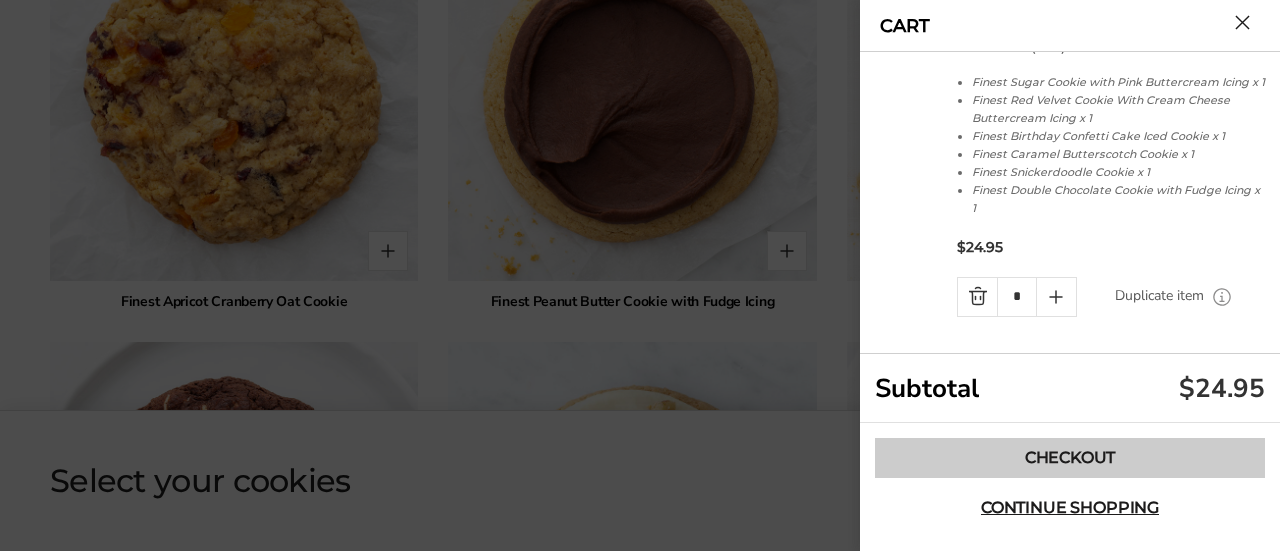 click on "Checkout" at bounding box center [1070, 458] 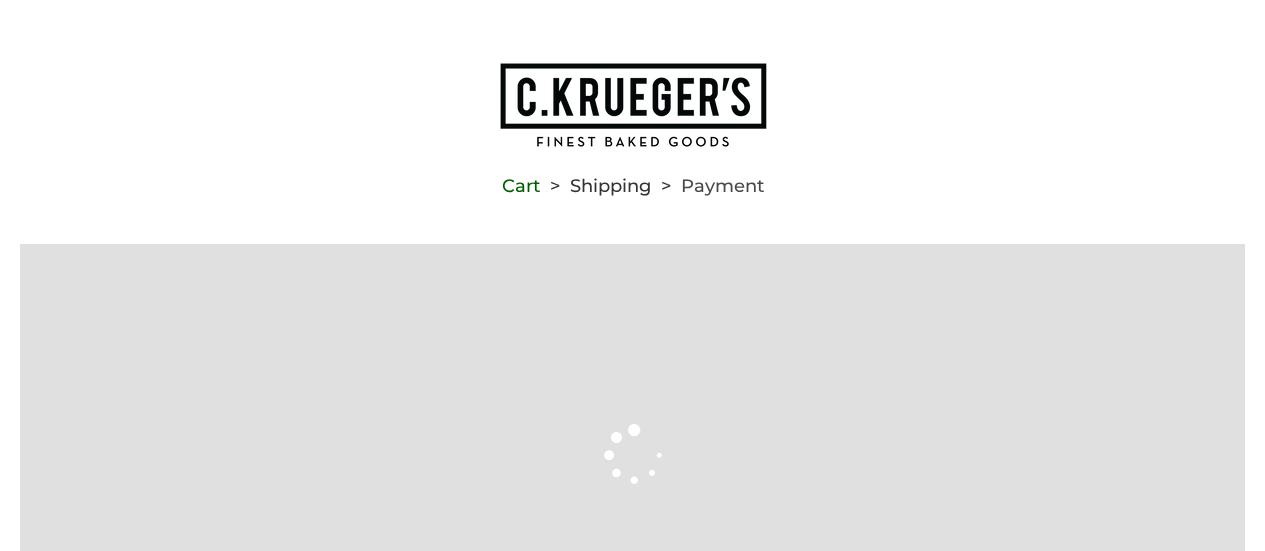 scroll, scrollTop: 0, scrollLeft: 0, axis: both 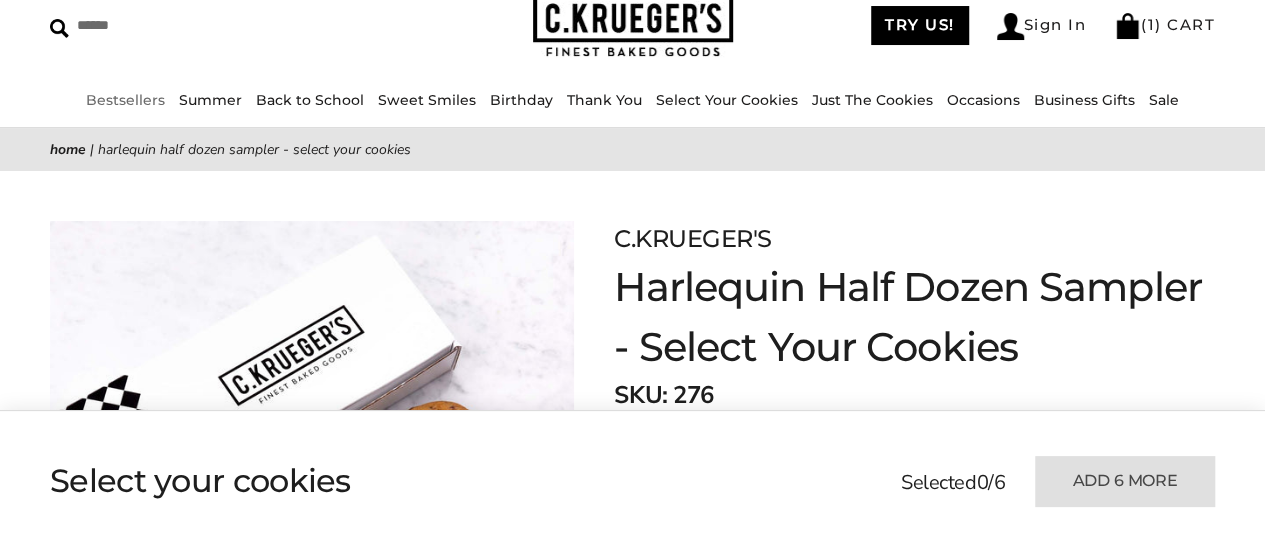 click on "Bestsellers" at bounding box center (125, 100) 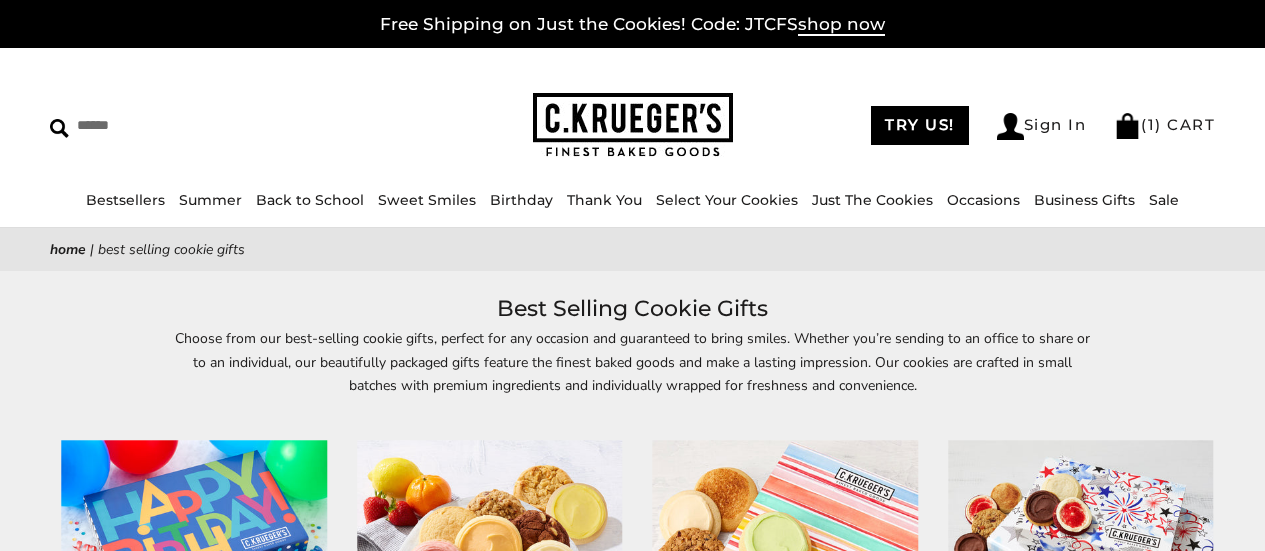 scroll, scrollTop: 0, scrollLeft: 0, axis: both 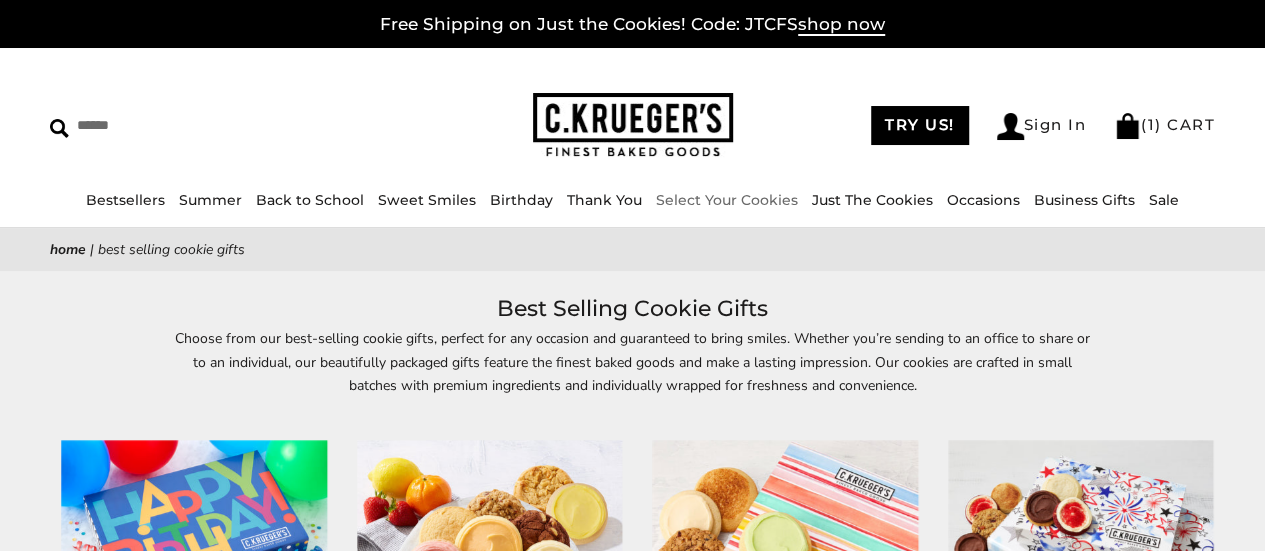 click on "Select Your Cookies" at bounding box center (727, 200) 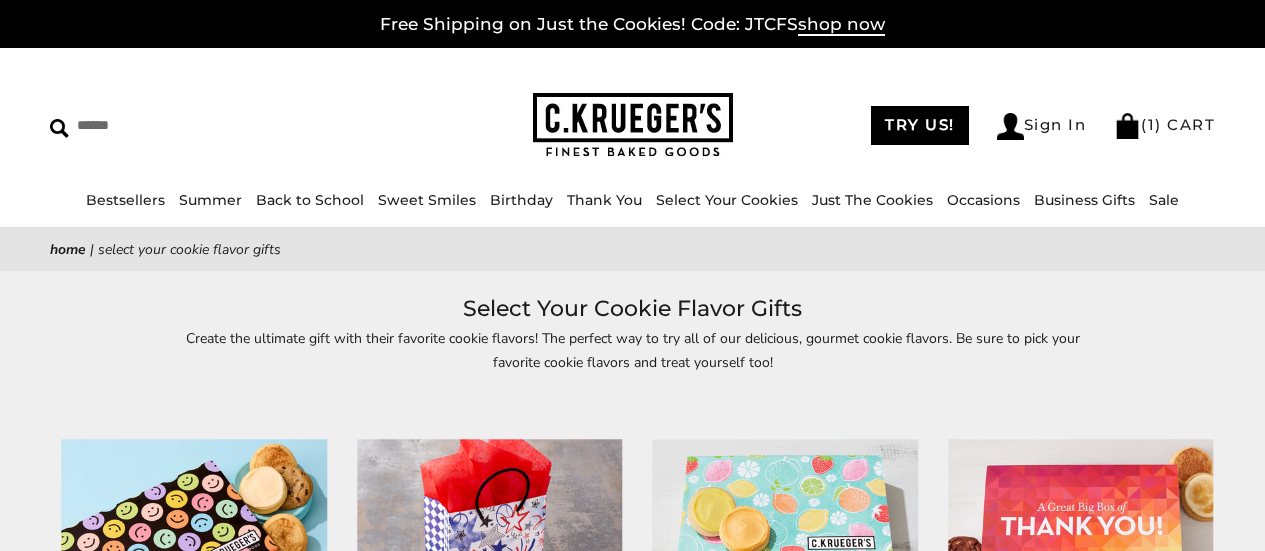 scroll, scrollTop: 0, scrollLeft: 0, axis: both 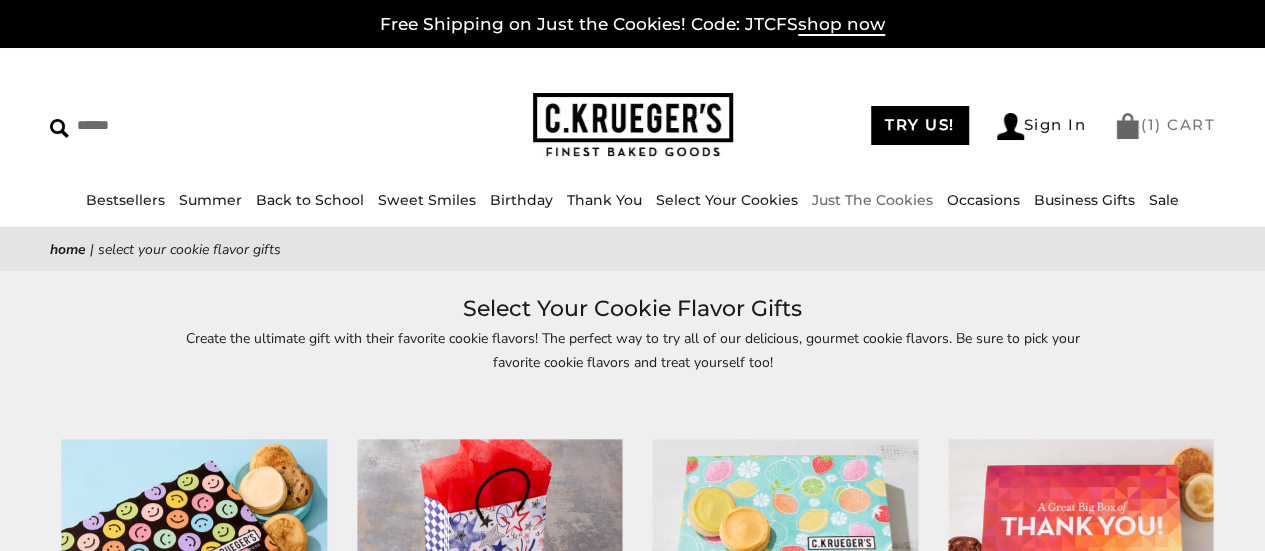 click on "( 1 )  CART" at bounding box center [1164, 126] 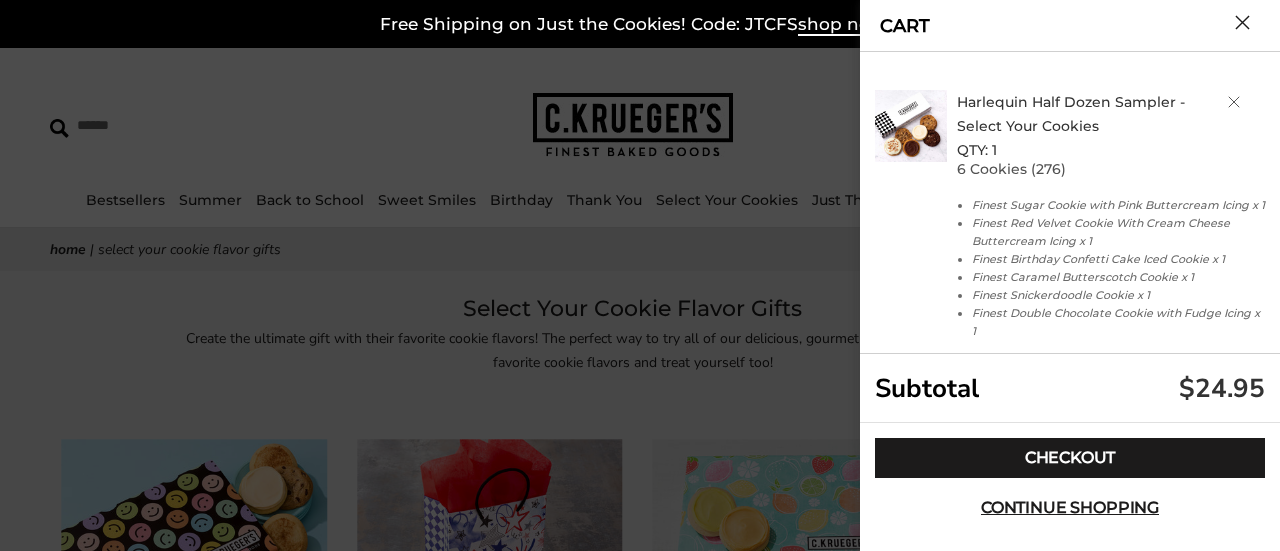 click at bounding box center [911, 126] 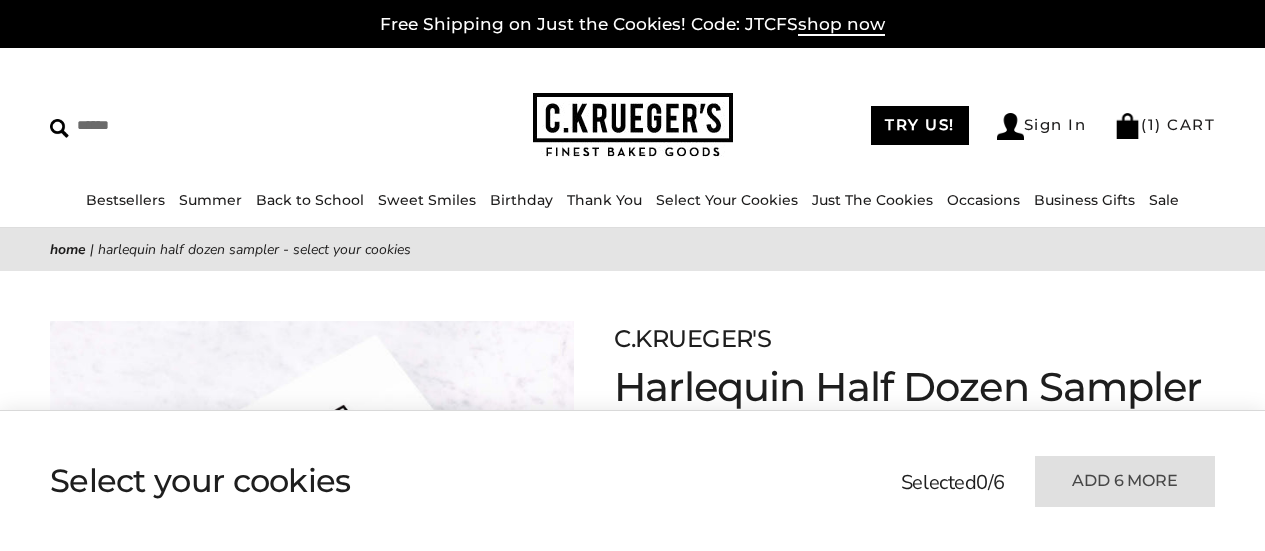 scroll, scrollTop: 0, scrollLeft: 0, axis: both 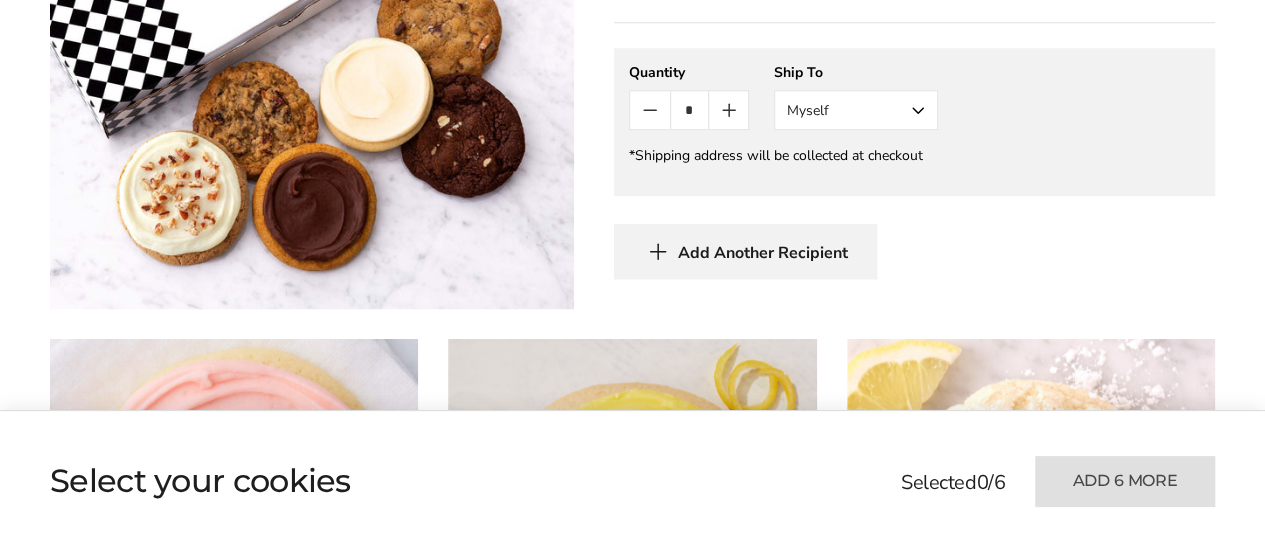click on "Myself" at bounding box center [856, 110] 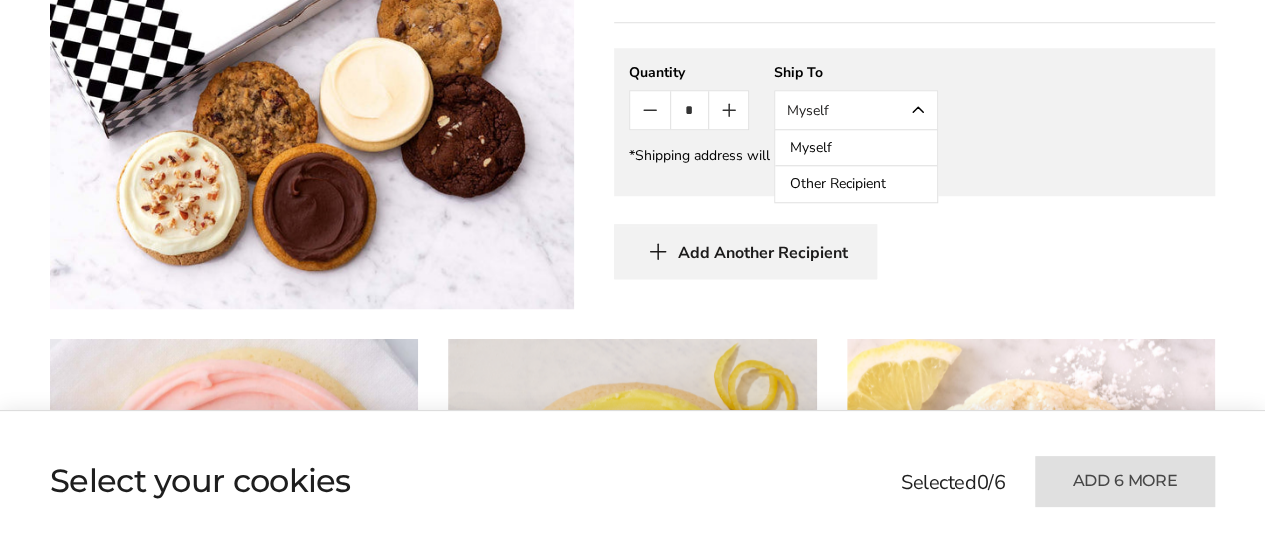 click on "Other Recipient" at bounding box center (856, 184) 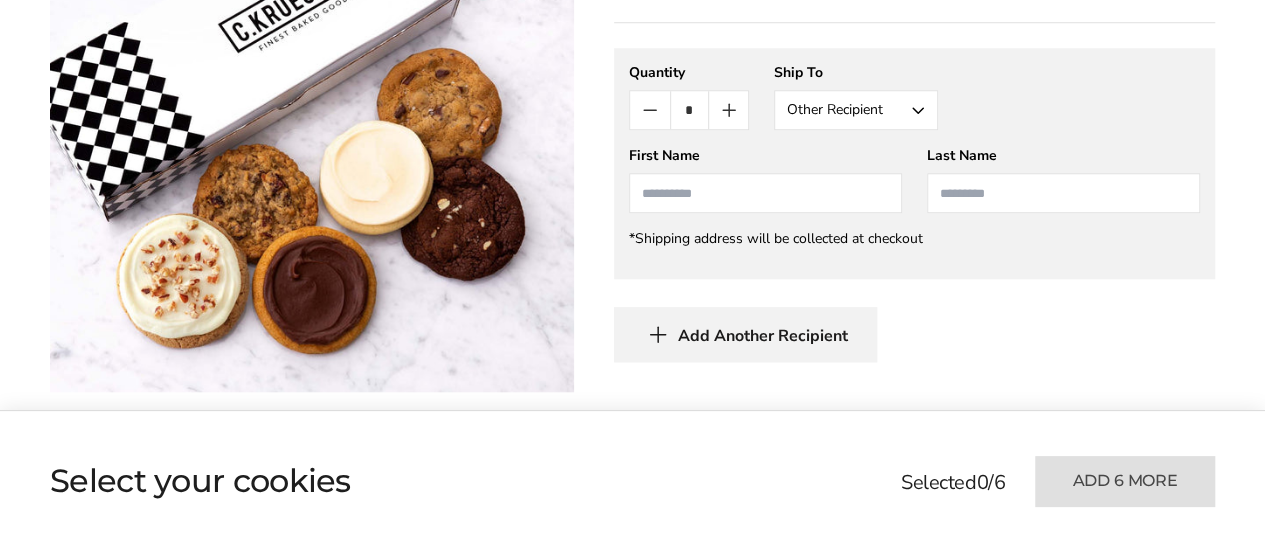 click at bounding box center [765, 193] 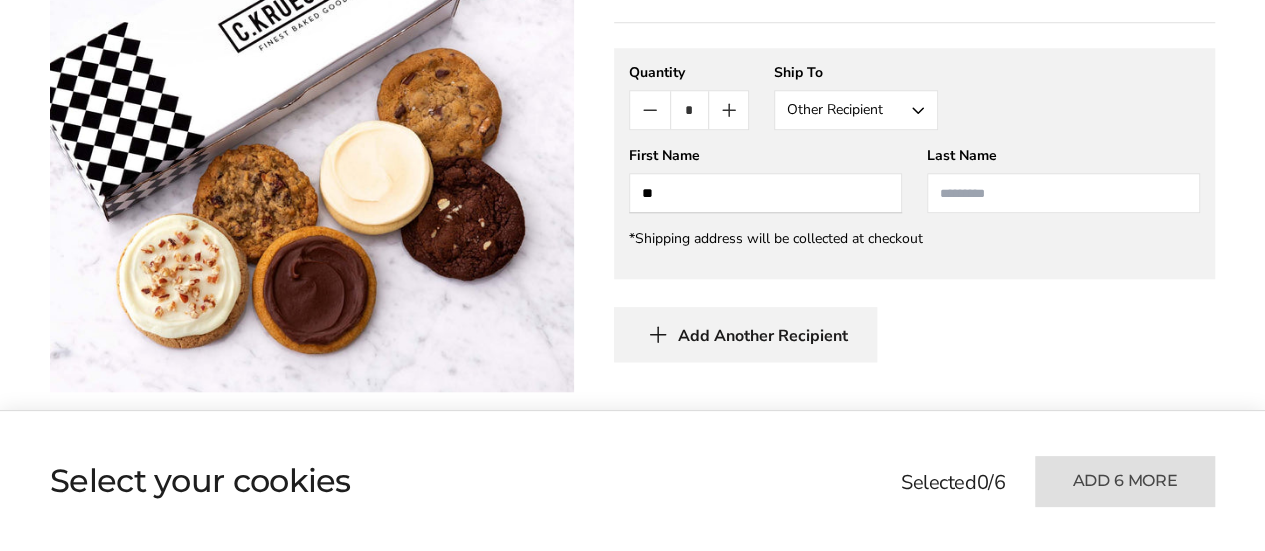 type on "*" 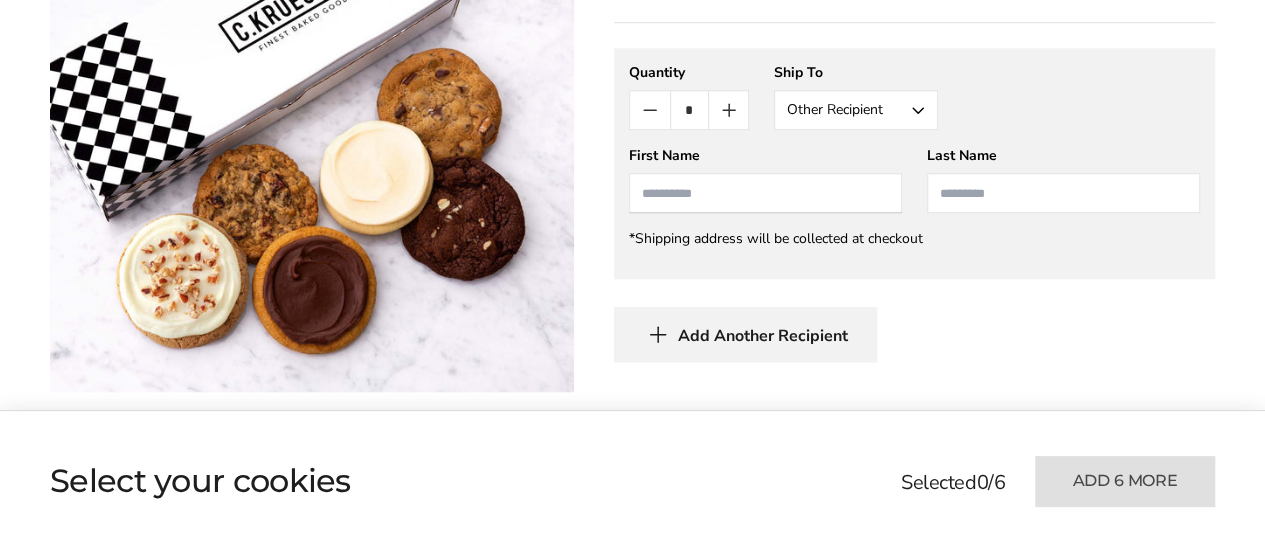 type on "*" 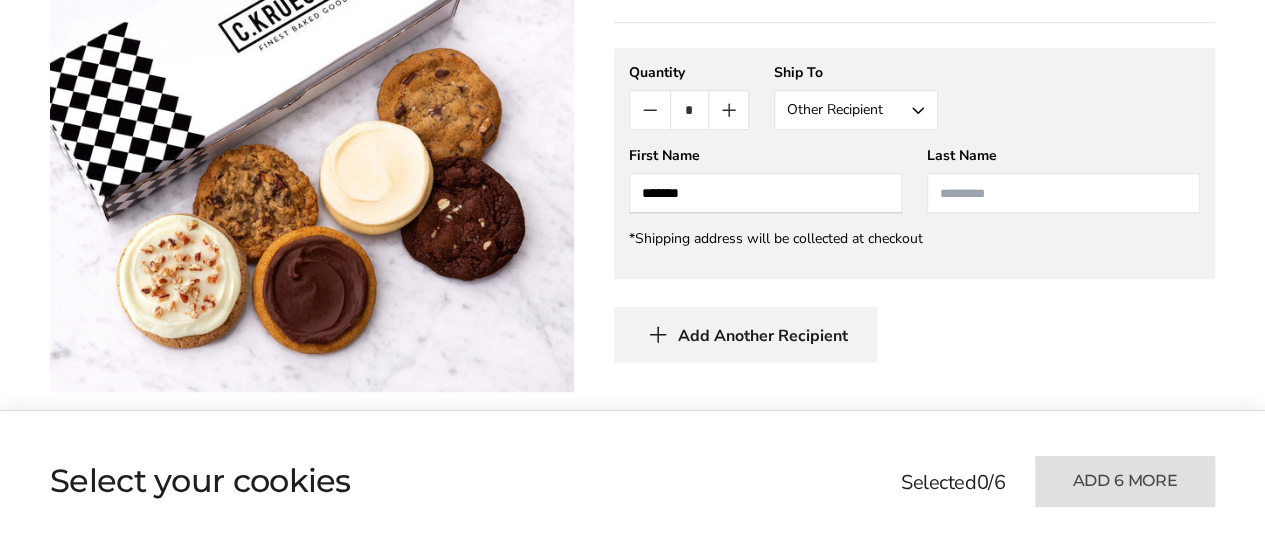 type on "*******" 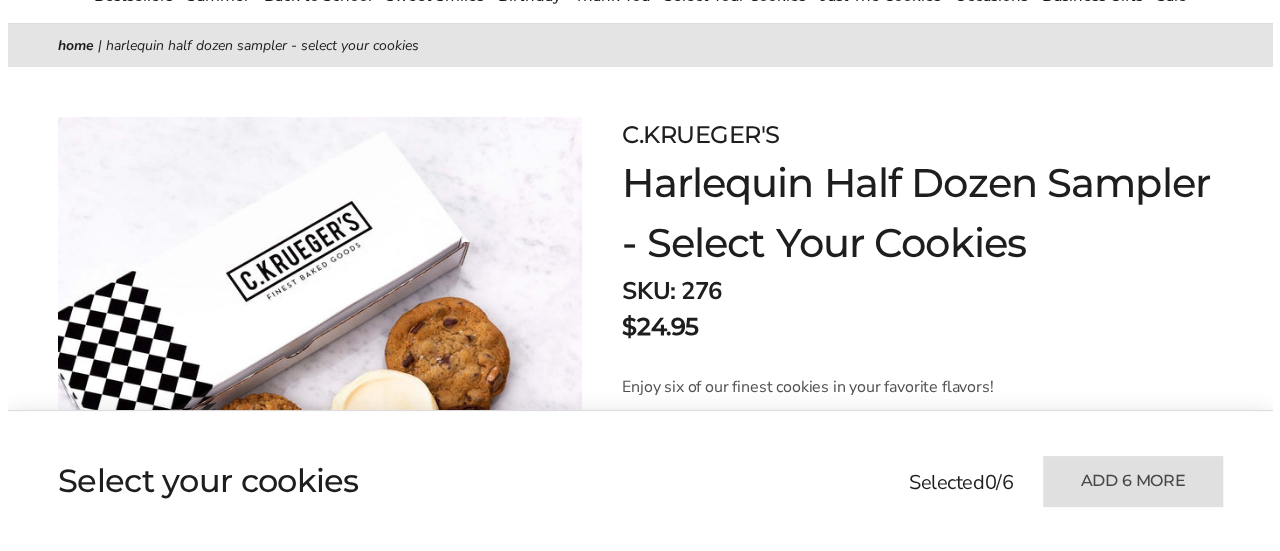 scroll, scrollTop: 0, scrollLeft: 0, axis: both 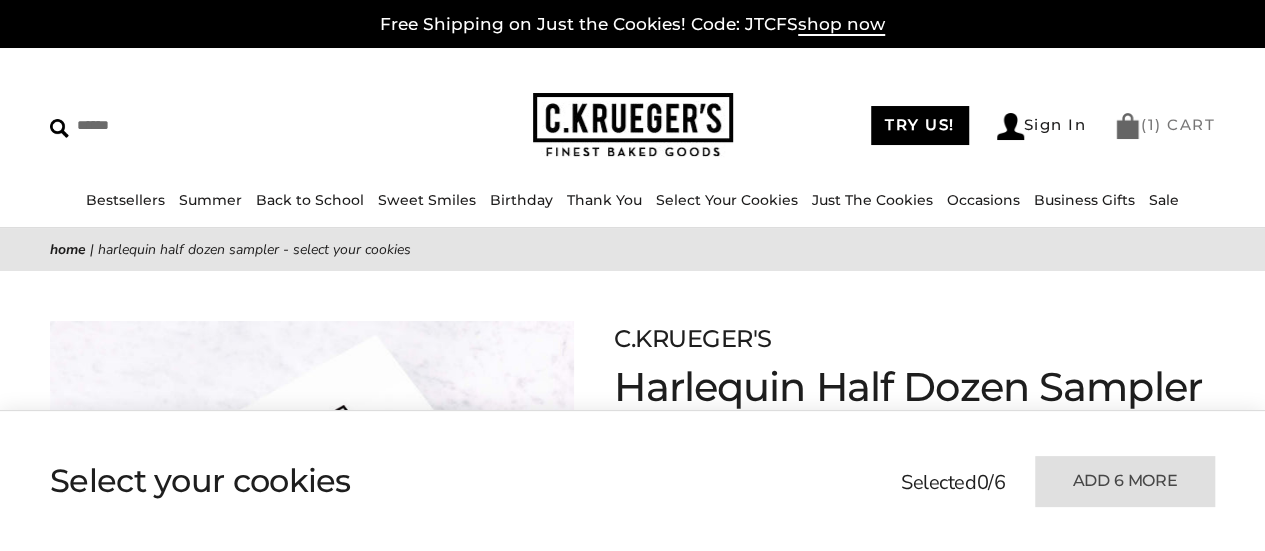 type on "********" 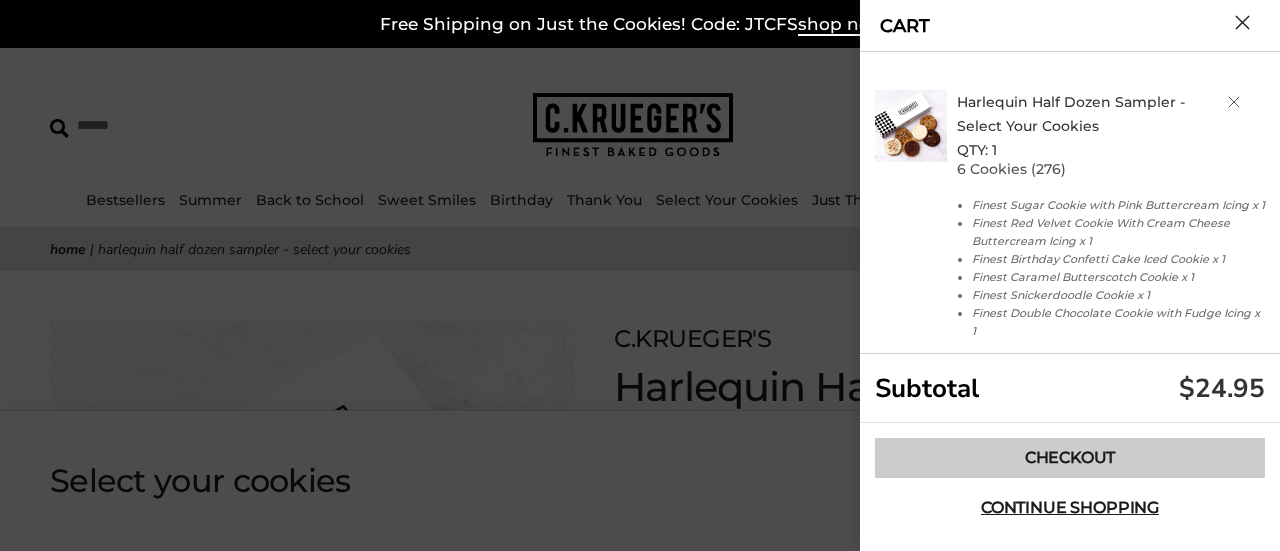 click on "Checkout" at bounding box center (1070, 458) 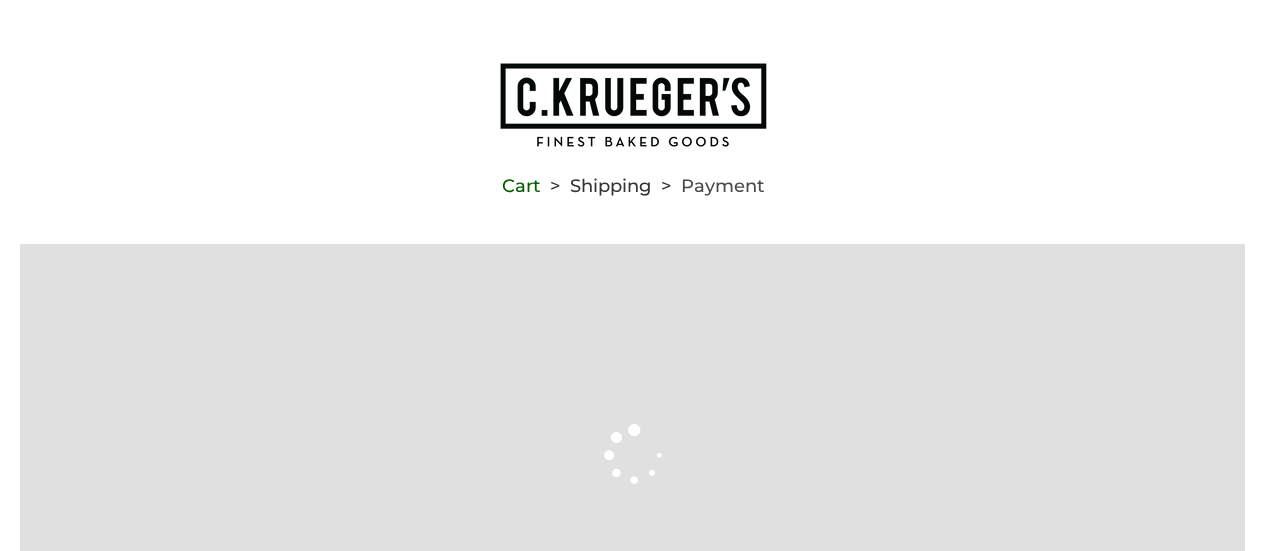 scroll, scrollTop: 0, scrollLeft: 0, axis: both 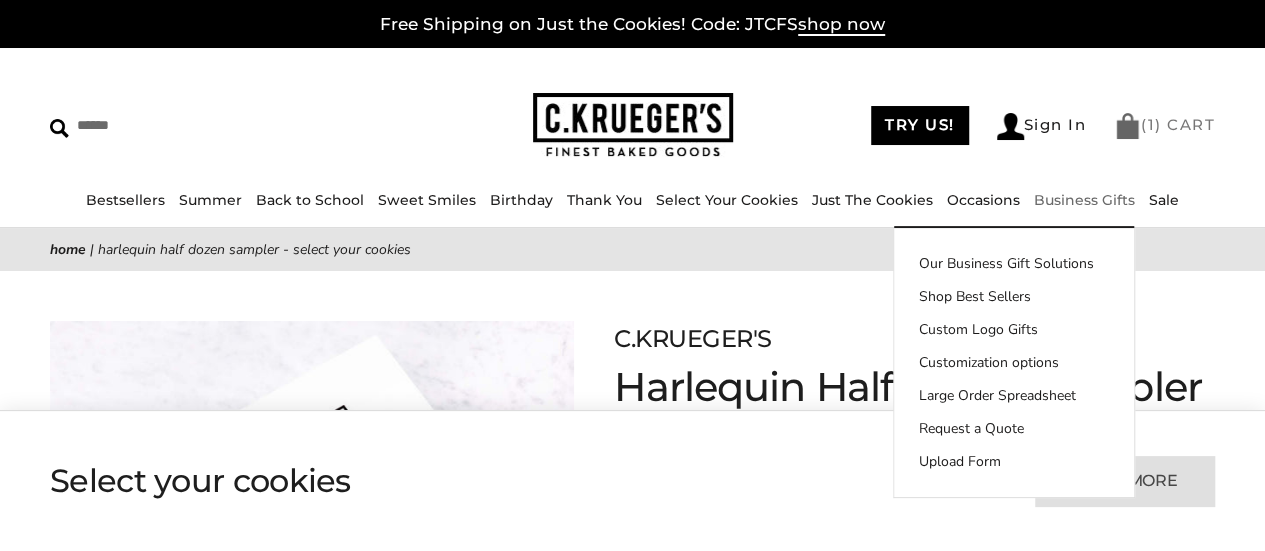click on "( 1 )  CART" at bounding box center [1164, 124] 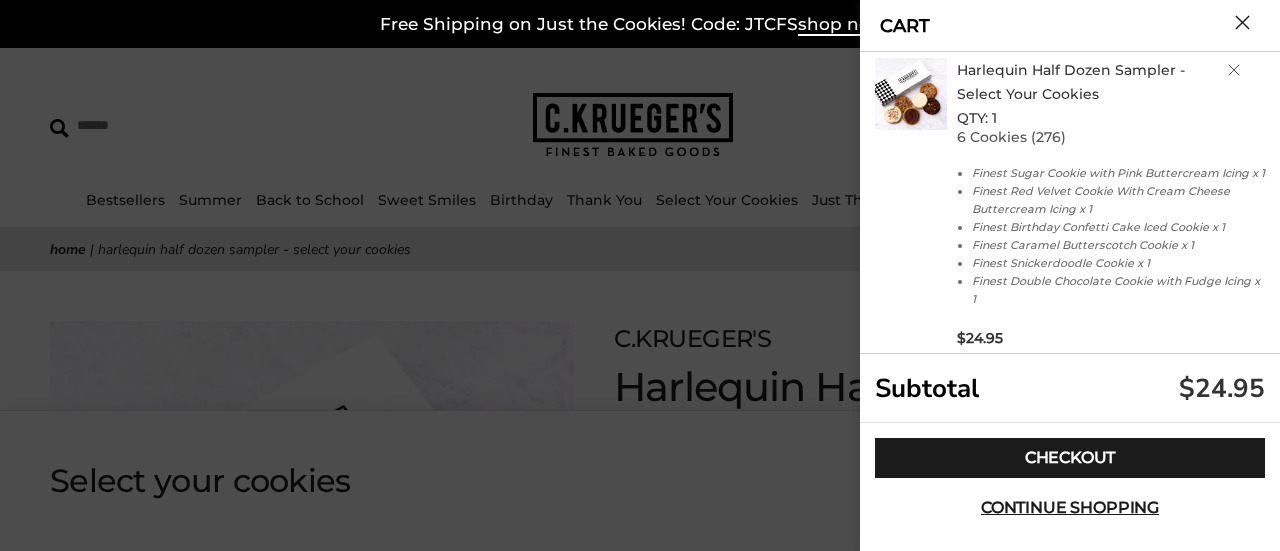 scroll, scrollTop: 30, scrollLeft: 0, axis: vertical 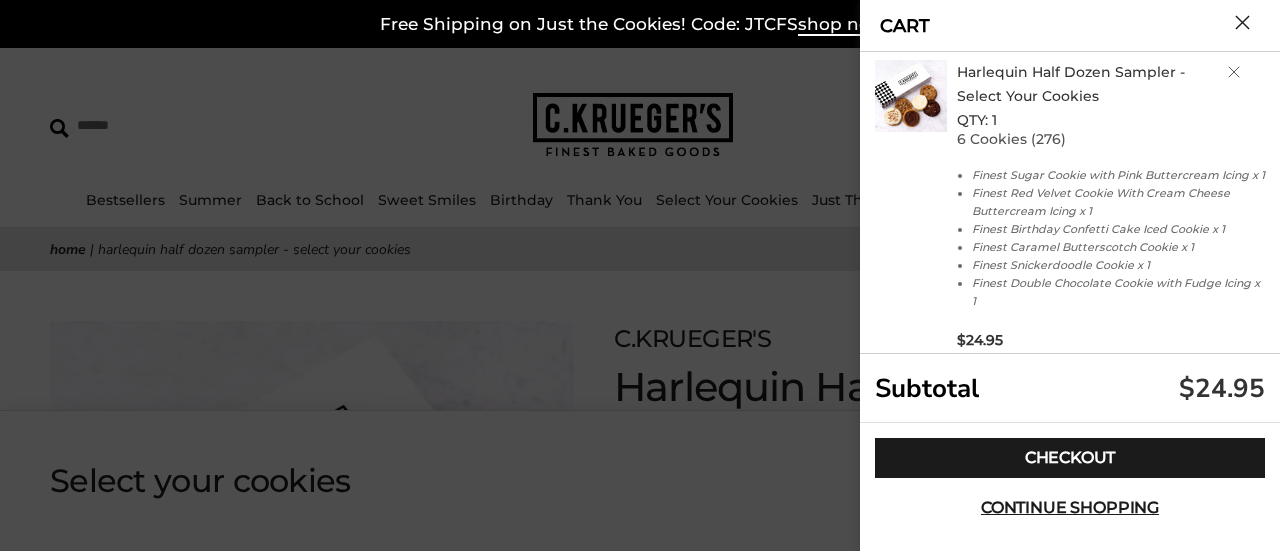 click on "Harlequin Half Dozen Sampler - Select Your Cookies" at bounding box center (1071, 84) 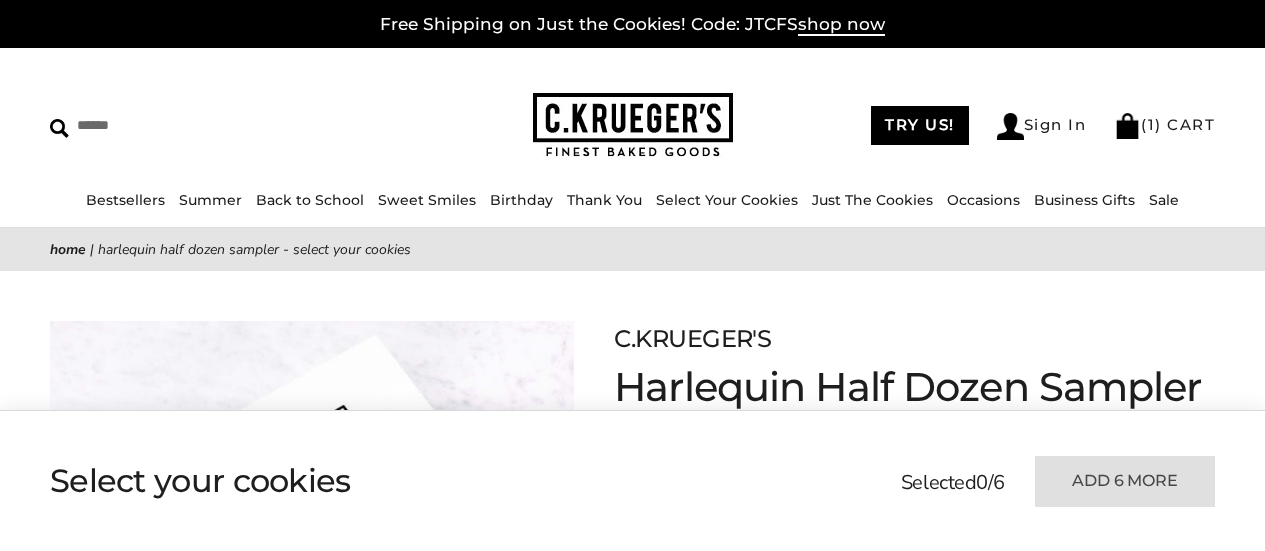 scroll, scrollTop: 0, scrollLeft: 0, axis: both 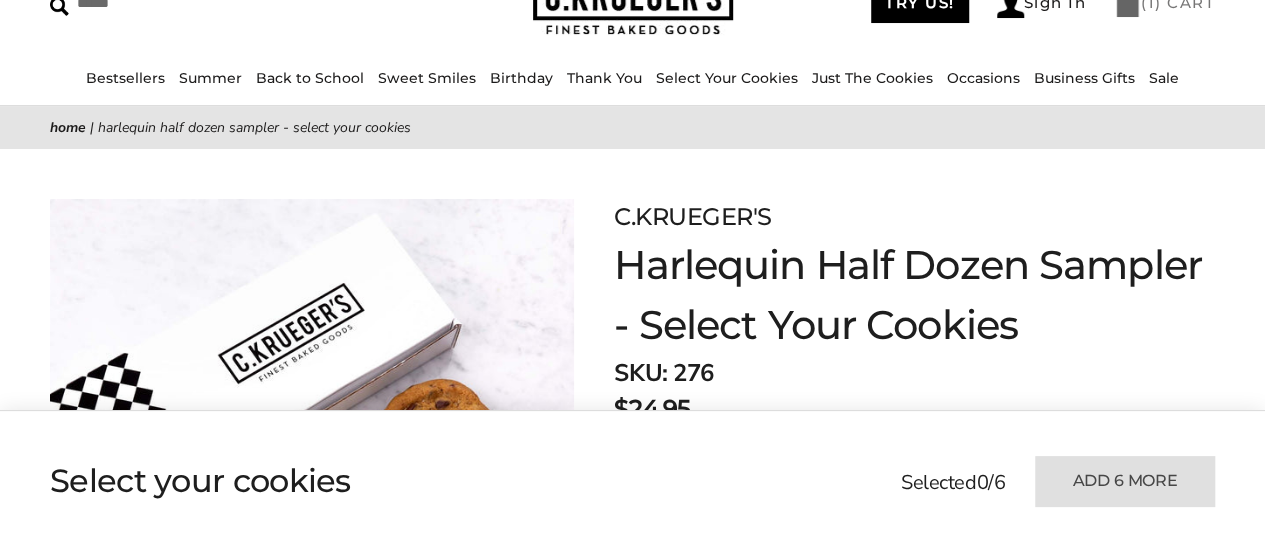 click on "( 1 )  CART" at bounding box center [1164, 2] 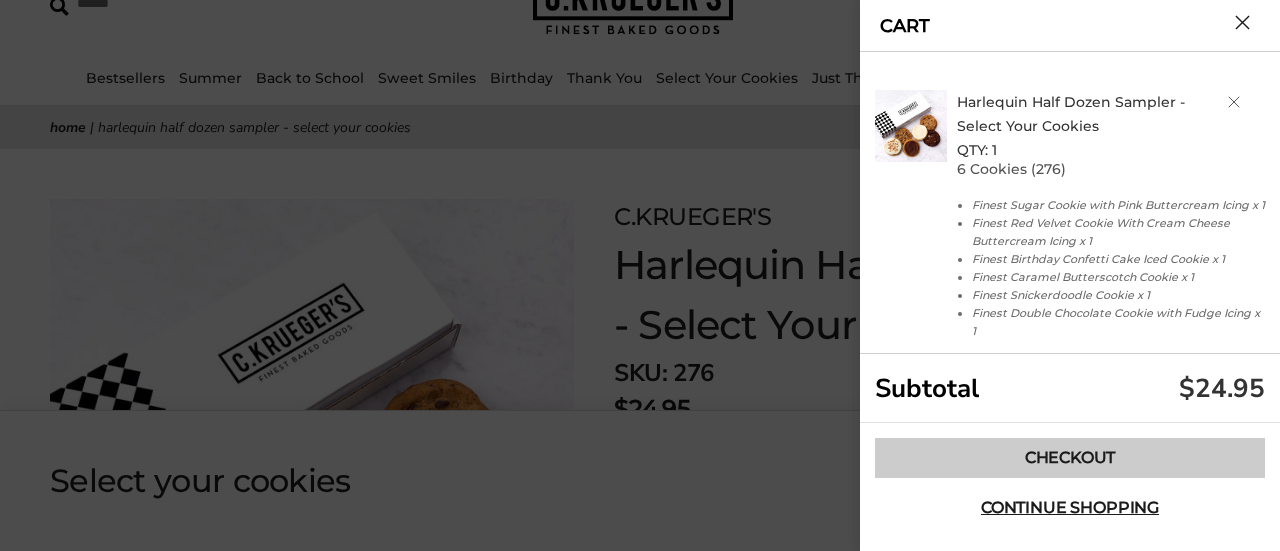 click on "Checkout" at bounding box center [1070, 458] 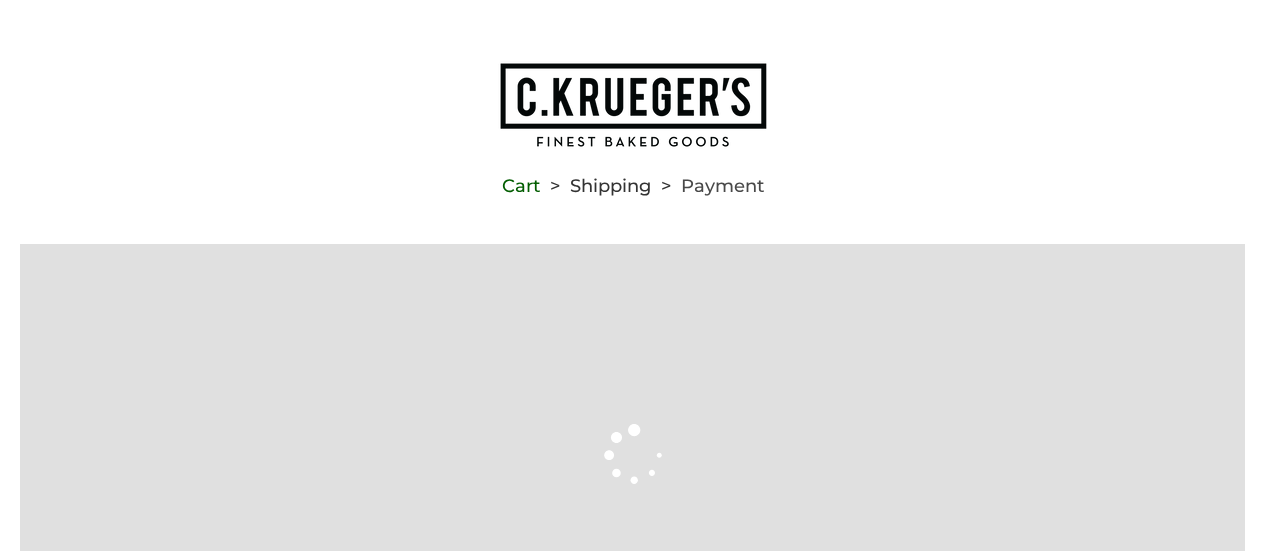 scroll, scrollTop: 0, scrollLeft: 0, axis: both 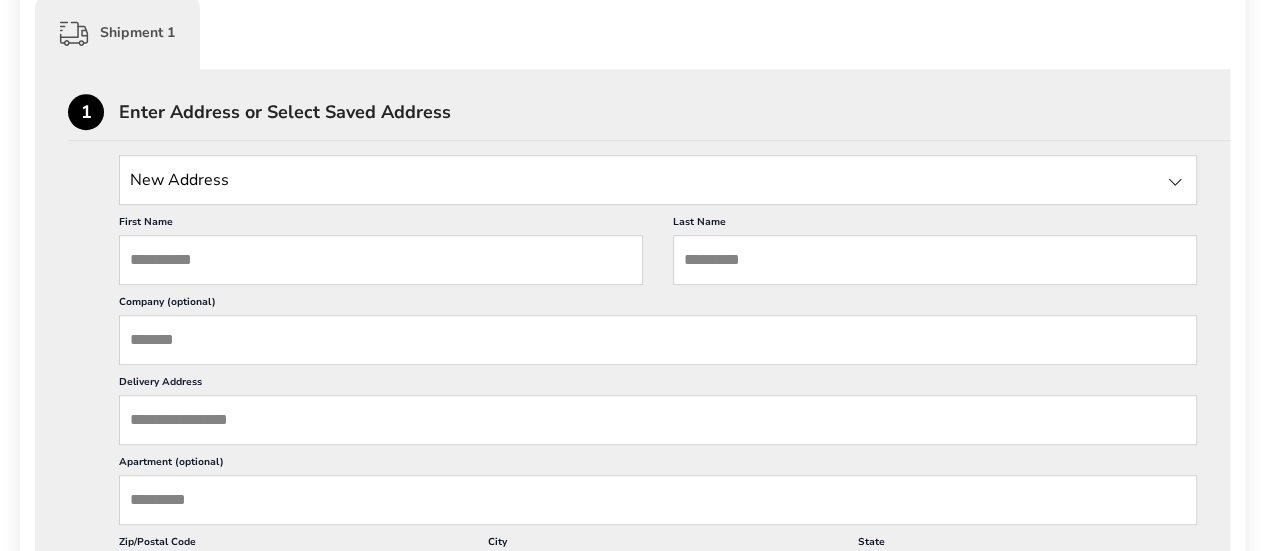 click at bounding box center (658, 180) 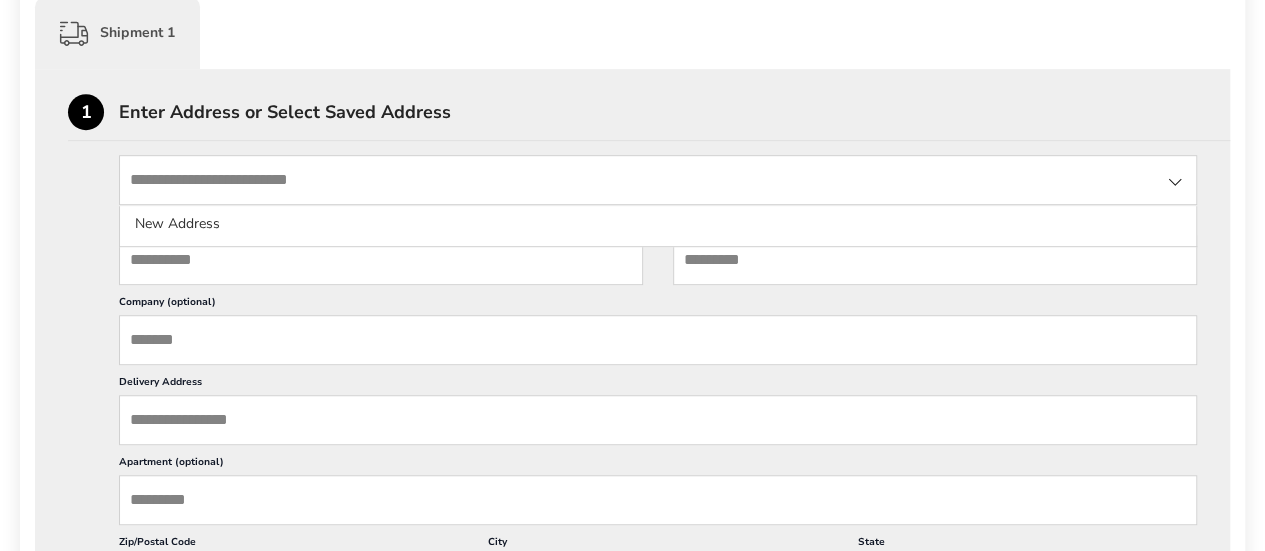 click on "1 Enter Address or Select Saved Address" at bounding box center [649, 117] 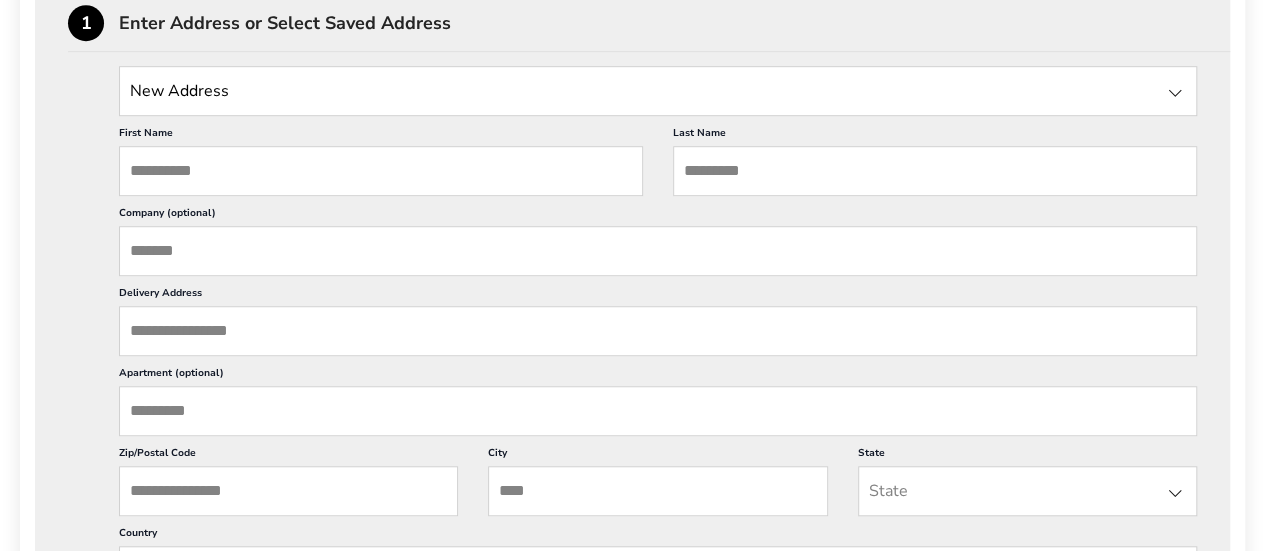 scroll, scrollTop: 595, scrollLeft: 0, axis: vertical 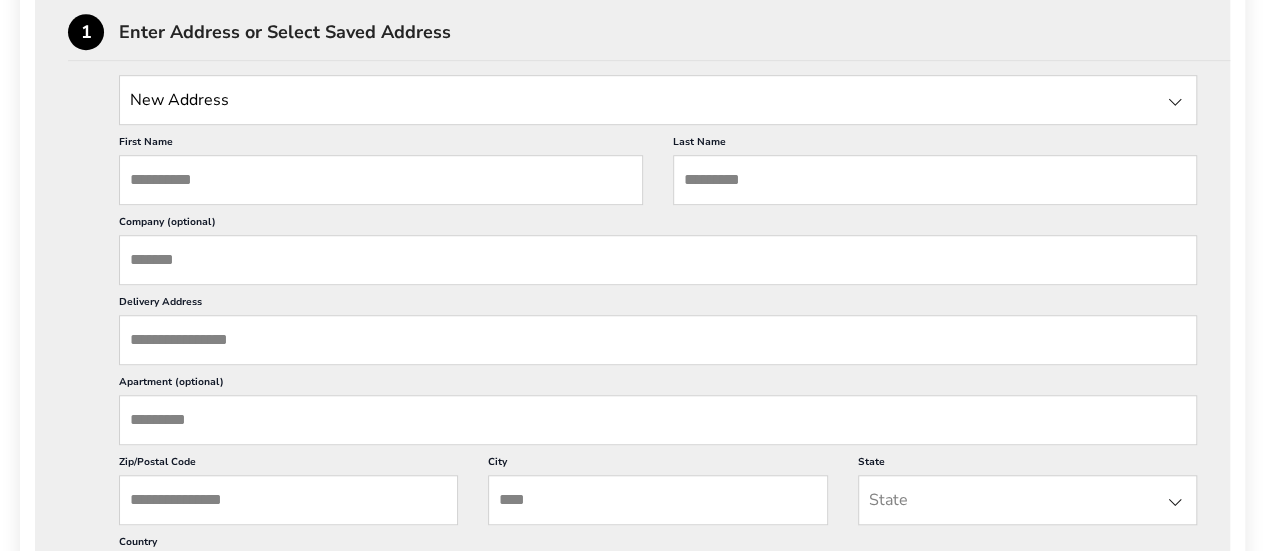 click on "First Name" at bounding box center [381, 180] 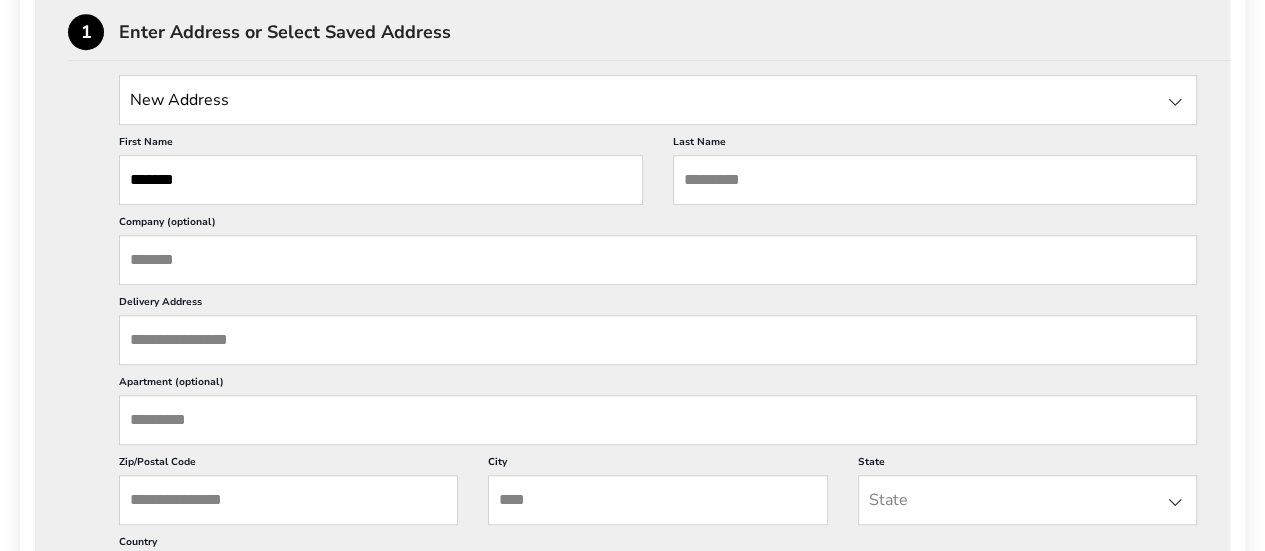 type on "*******" 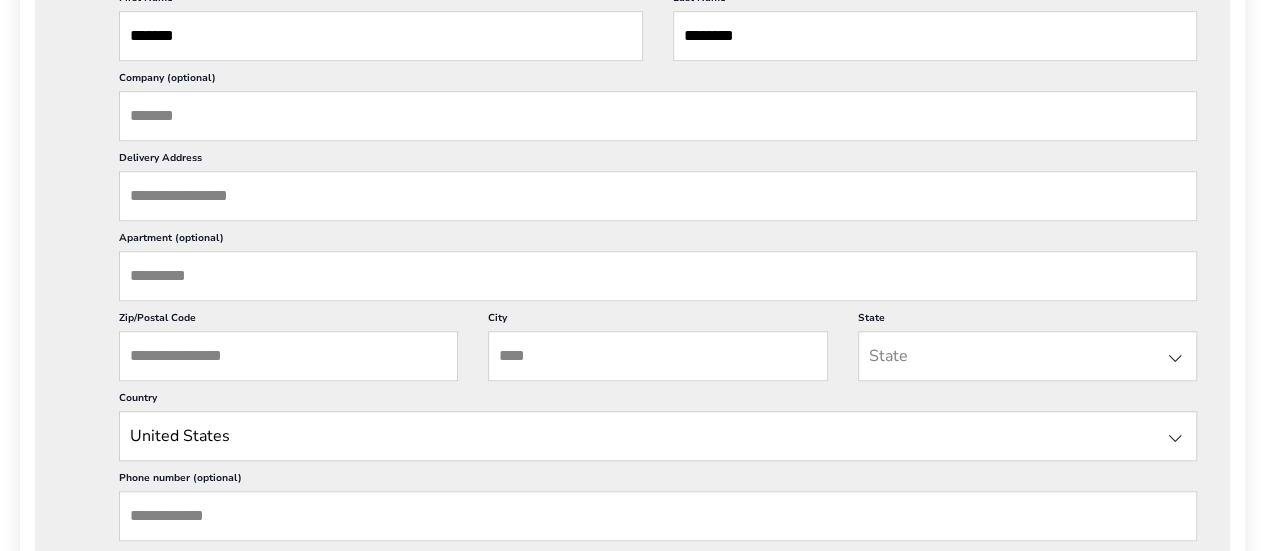 scroll, scrollTop: 741, scrollLeft: 0, axis: vertical 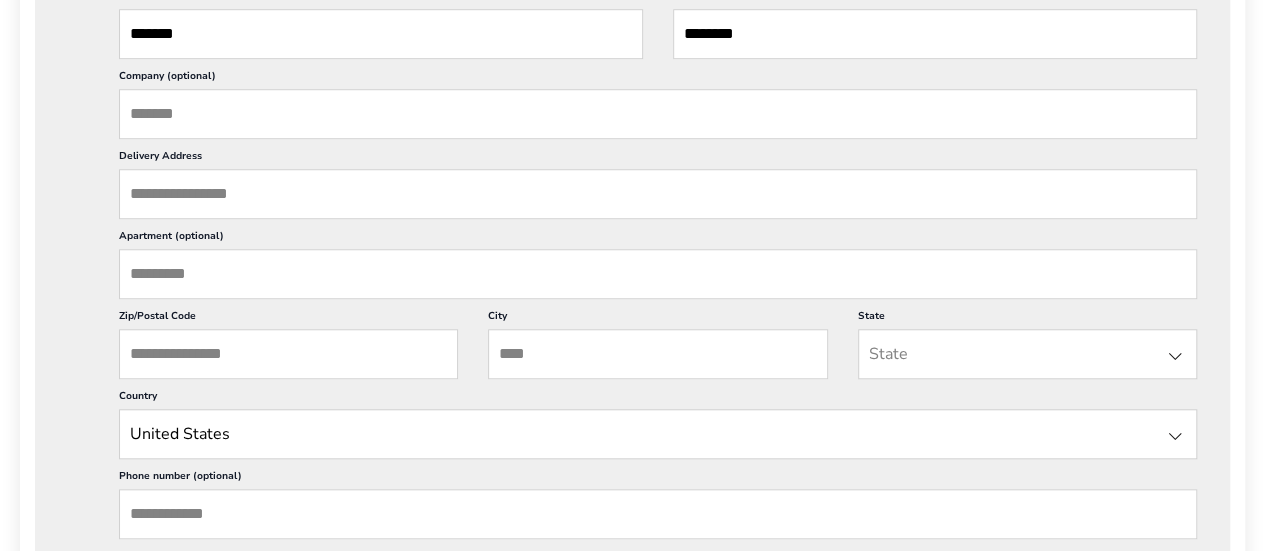 type on "********" 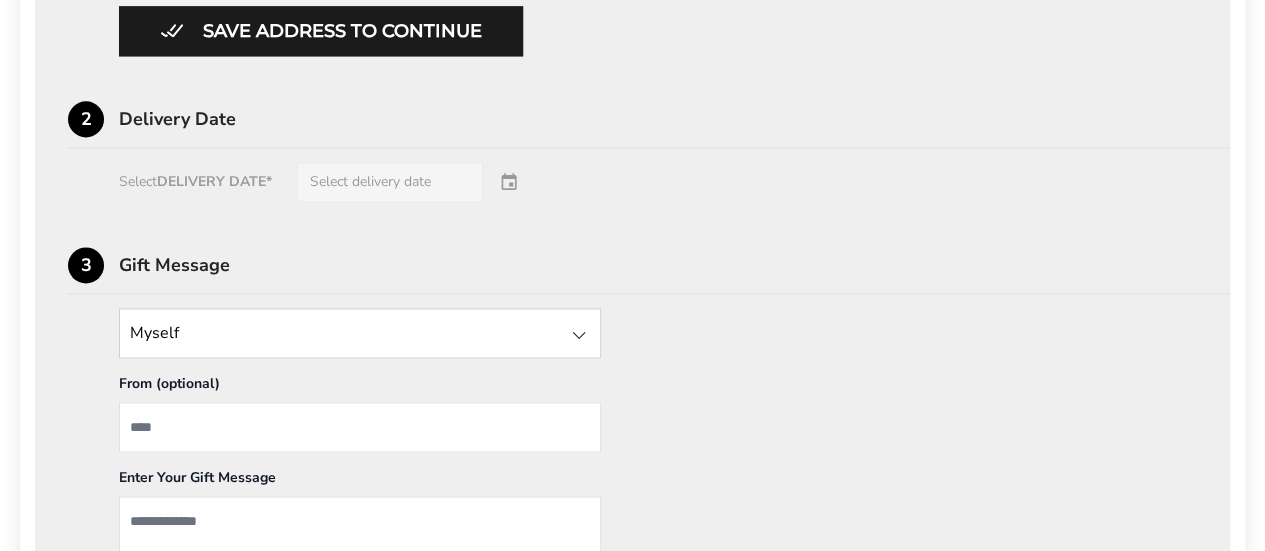 scroll, scrollTop: 1307, scrollLeft: 0, axis: vertical 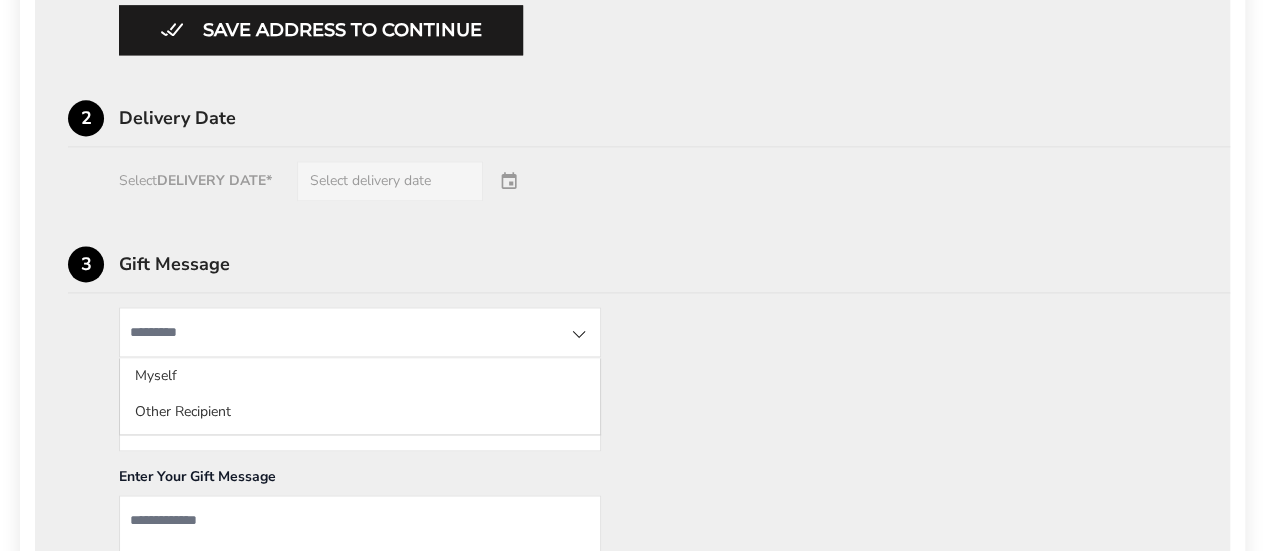 click at bounding box center (360, 332) 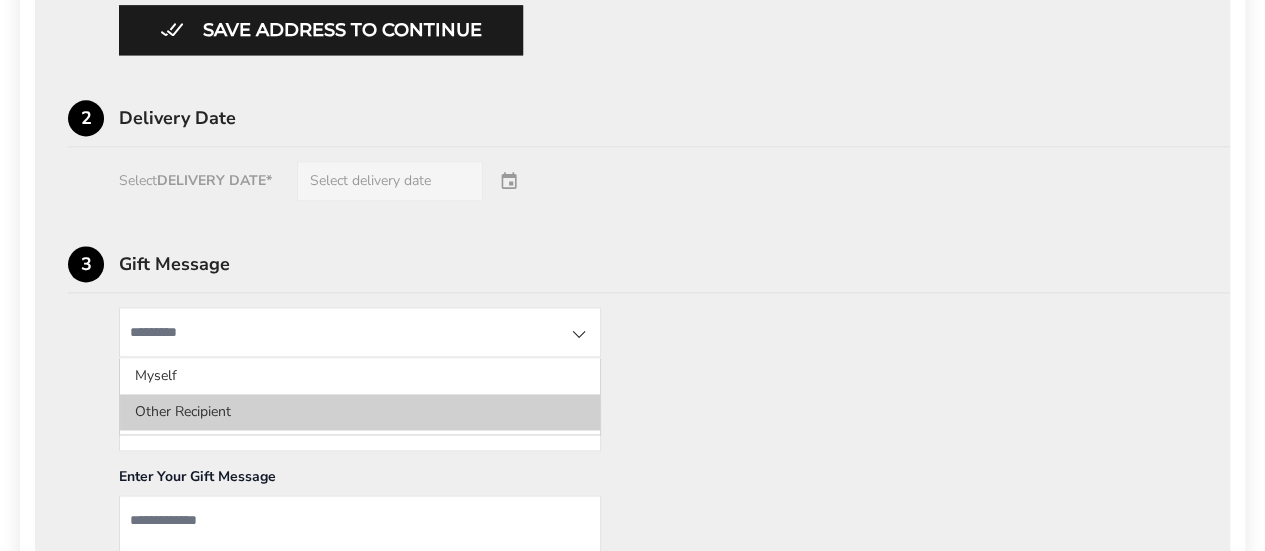 click on "Other Recipient" 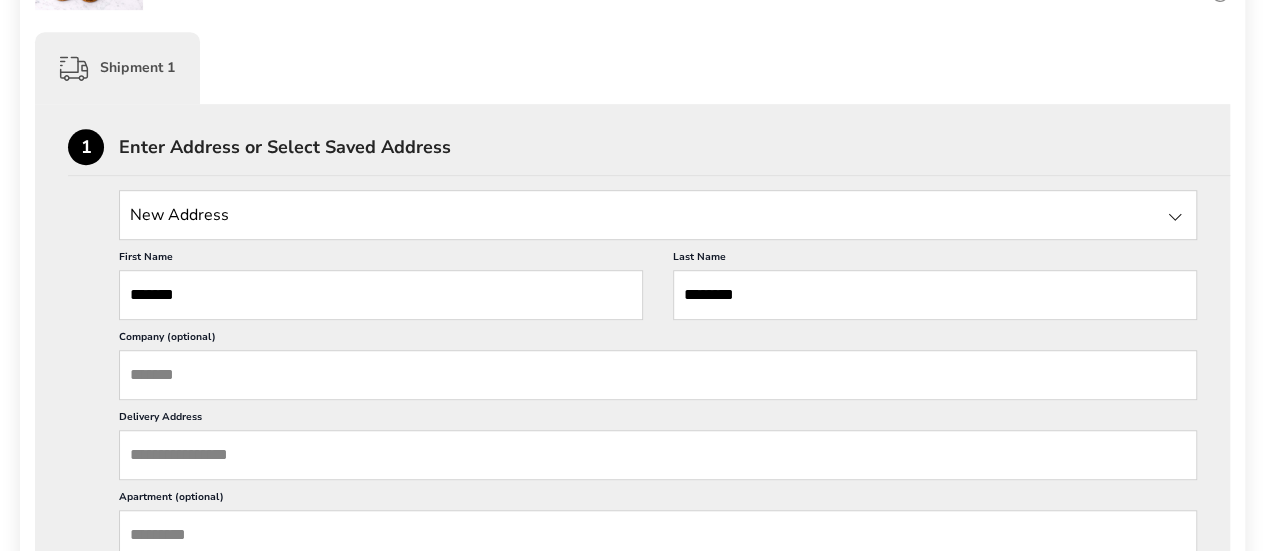 scroll, scrollTop: 479, scrollLeft: 0, axis: vertical 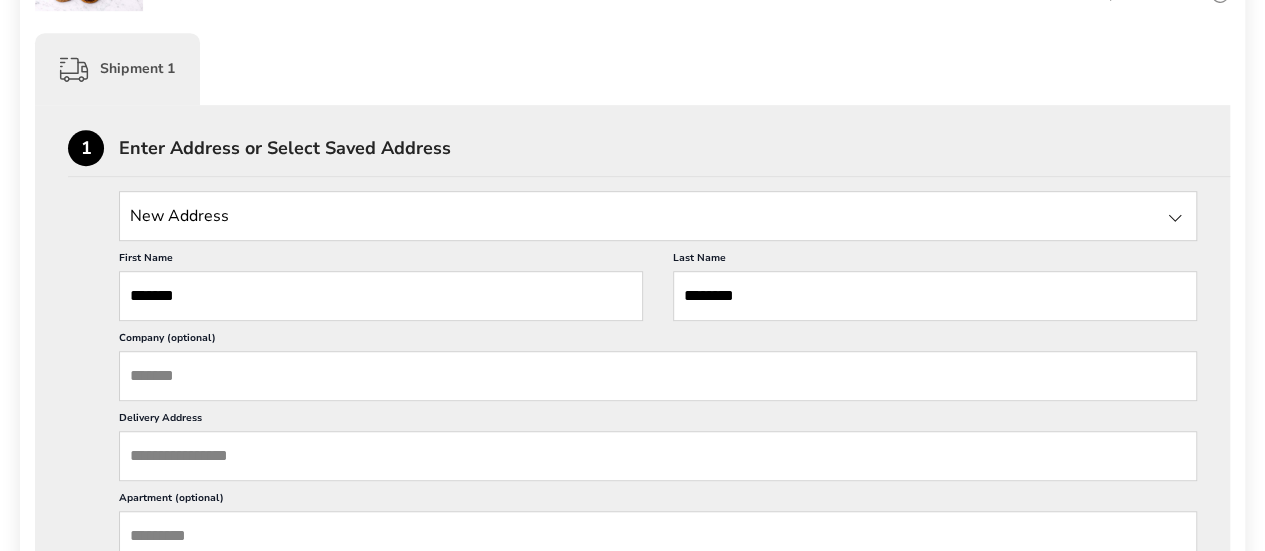 click on "Company (optional)" at bounding box center (658, 376) 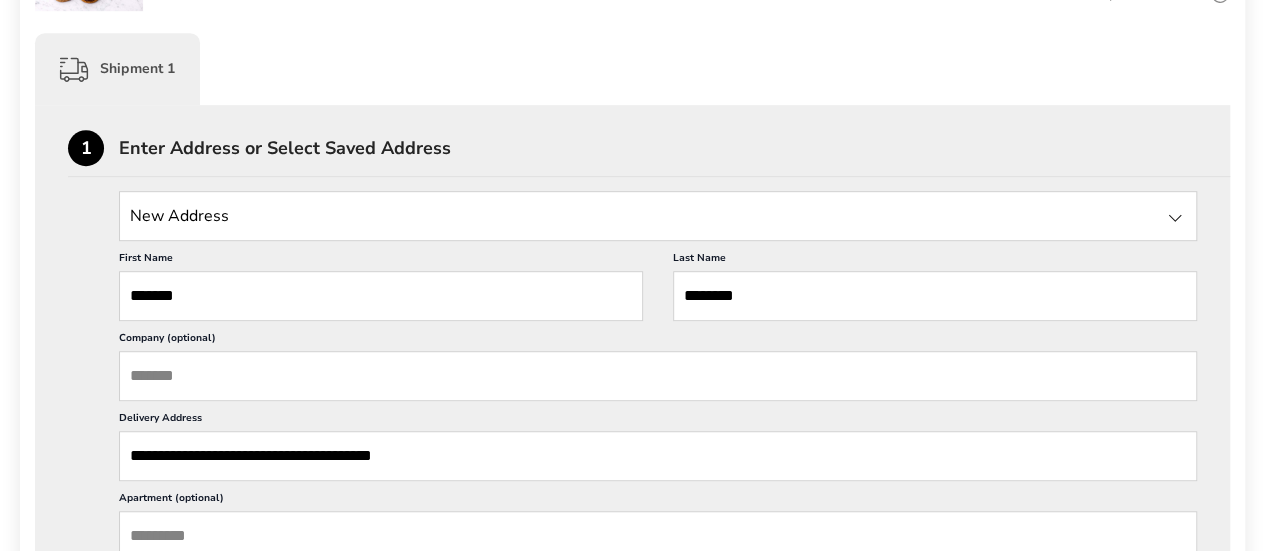paste on "********" 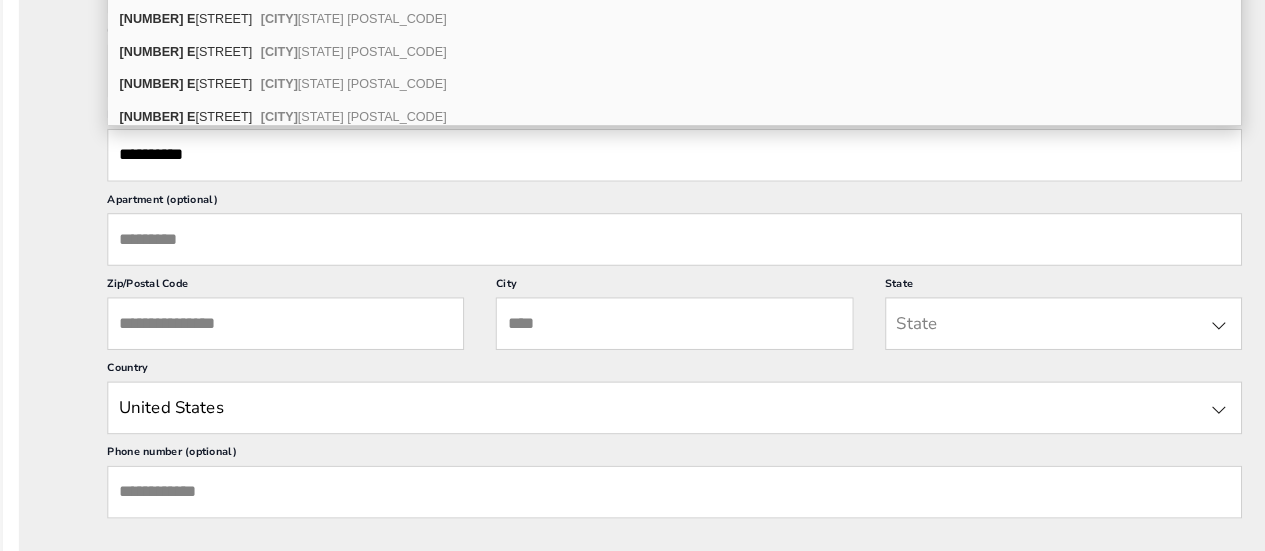 scroll, scrollTop: 758, scrollLeft: 0, axis: vertical 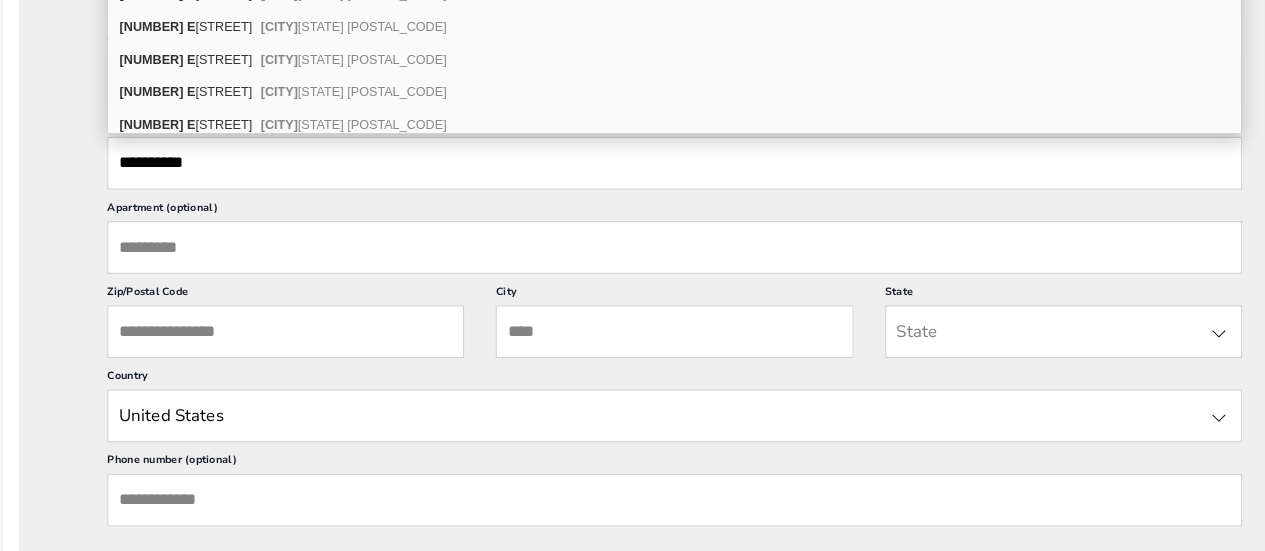 type on "**********" 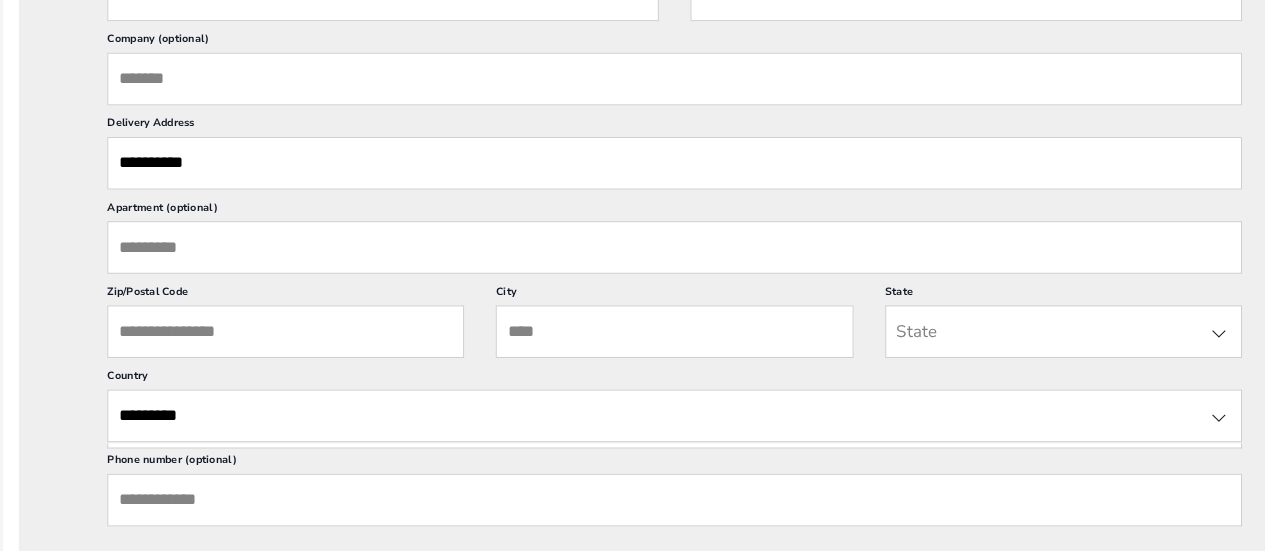 type on "*********" 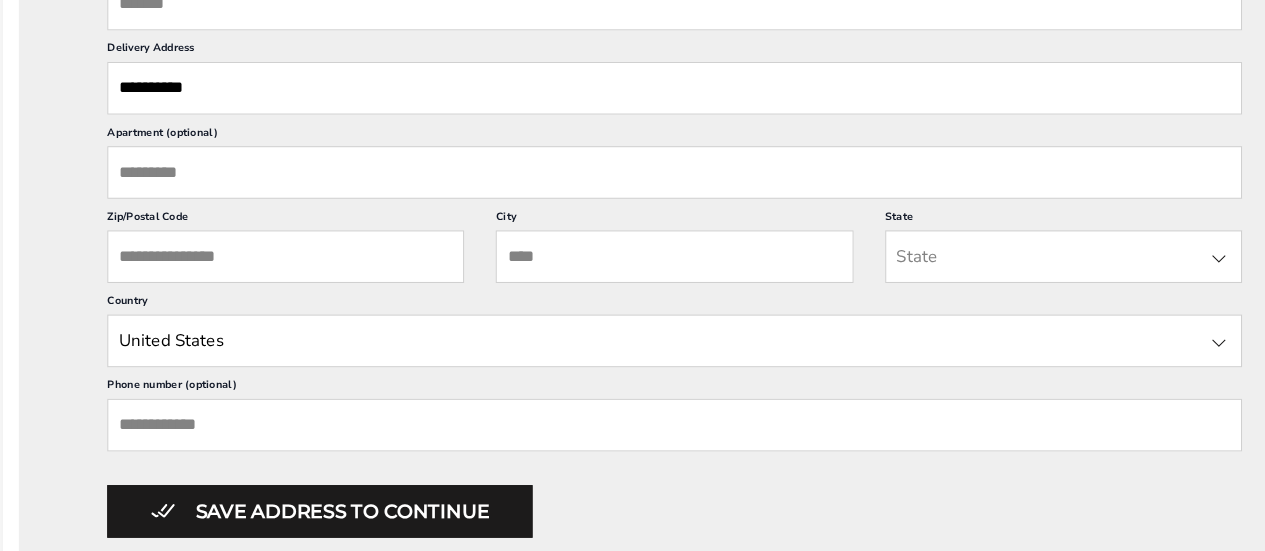 scroll, scrollTop: 825, scrollLeft: 0, axis: vertical 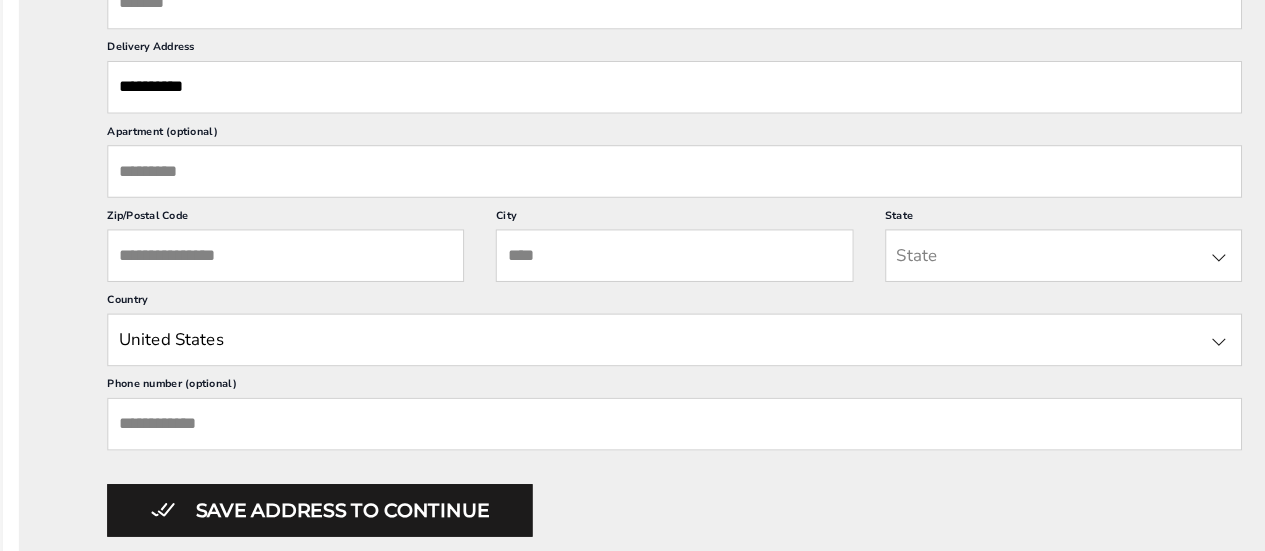 click at bounding box center [658, 350] 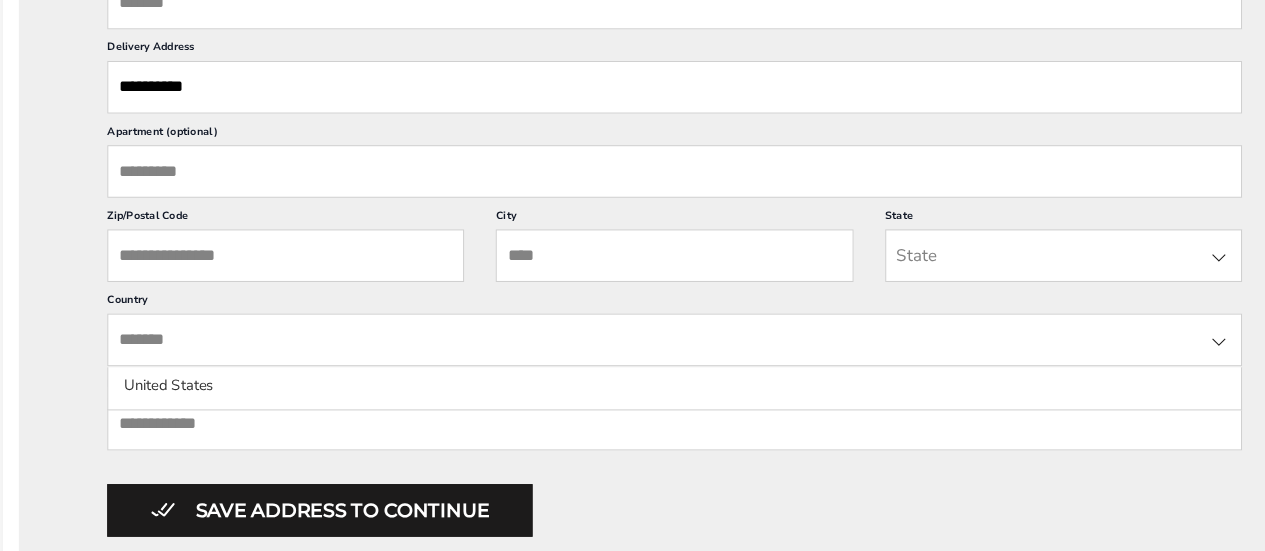 click at bounding box center [658, 350] 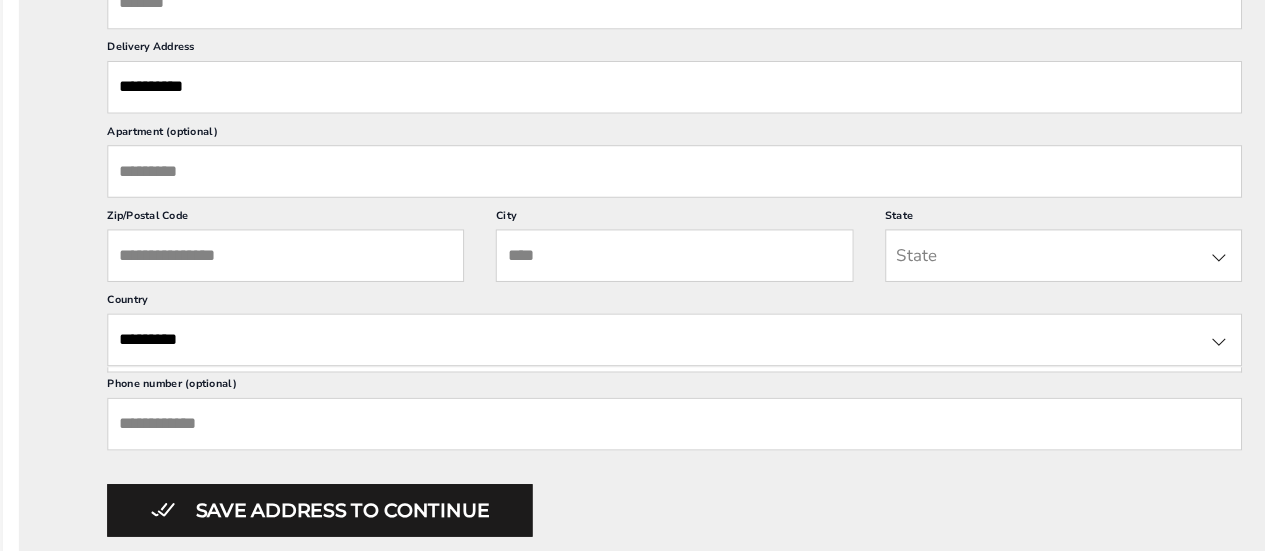 type on "*********" 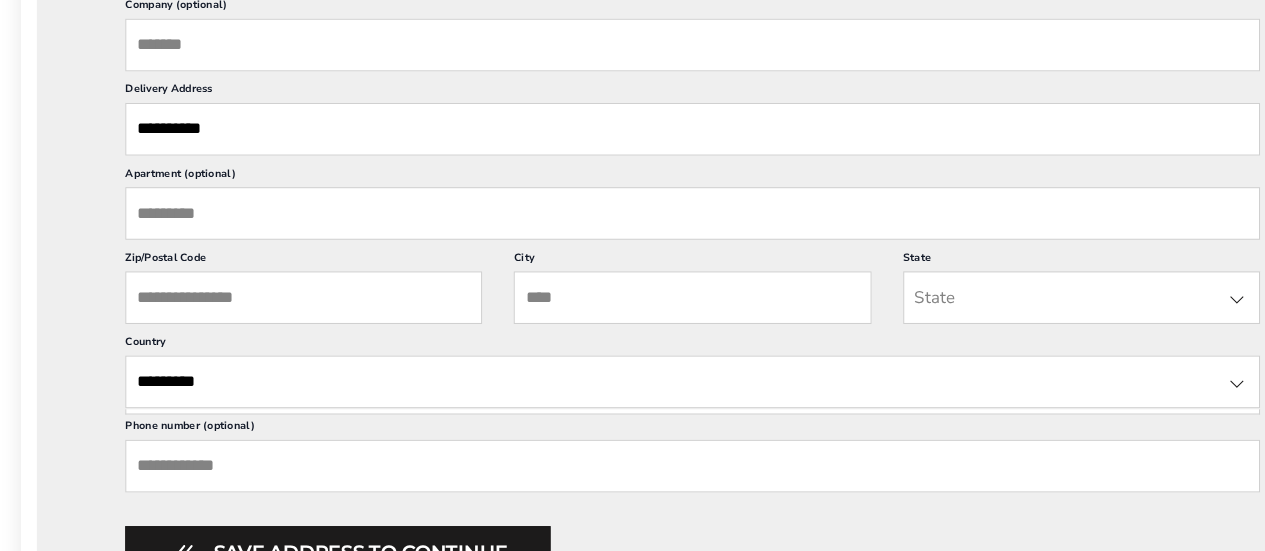 scroll, scrollTop: 796, scrollLeft: 0, axis: vertical 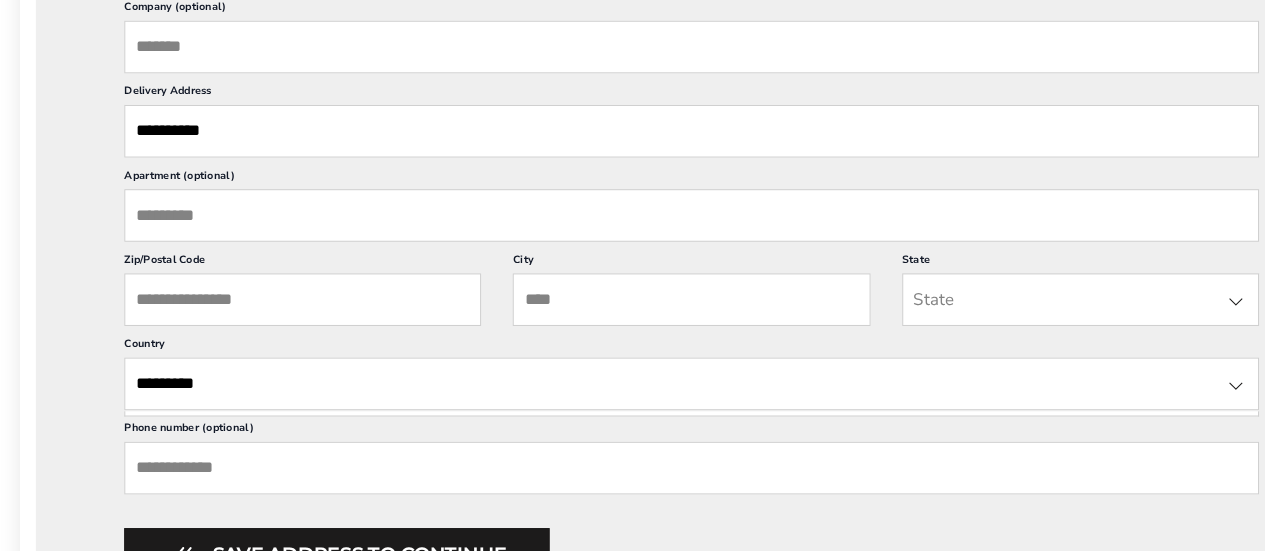 click on "**********" at bounding box center [658, 139] 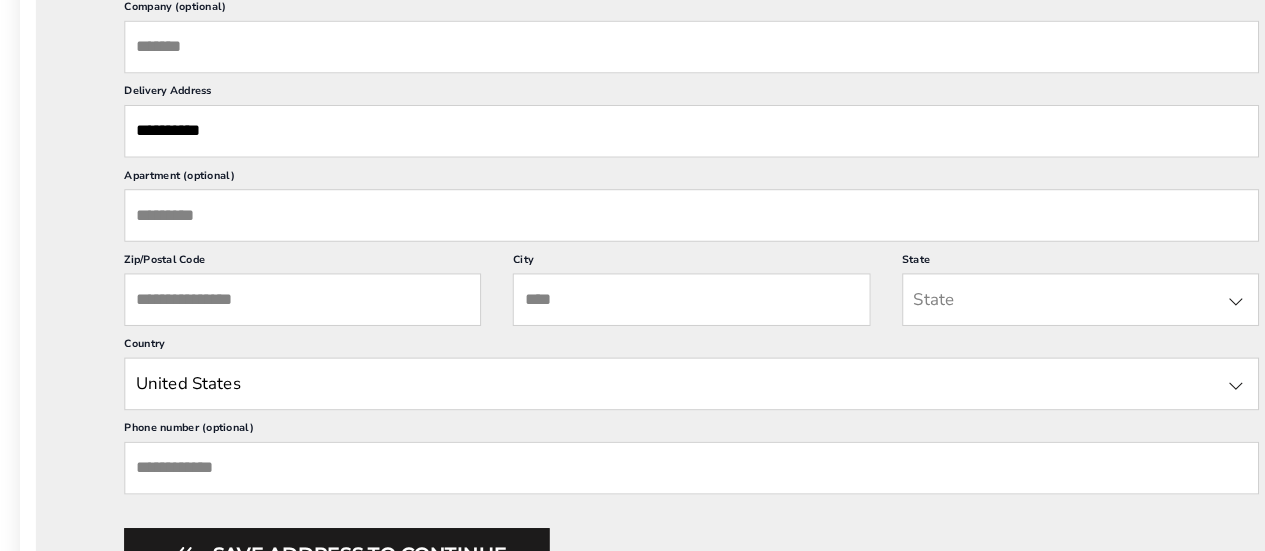 click at bounding box center (1175, 381) 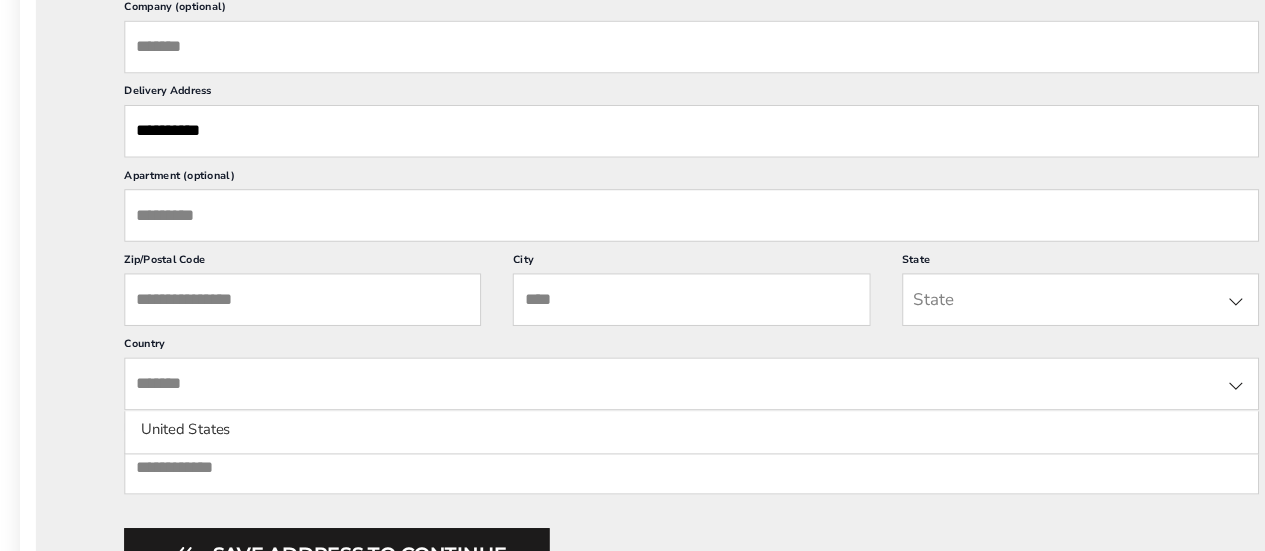 click on "United States" 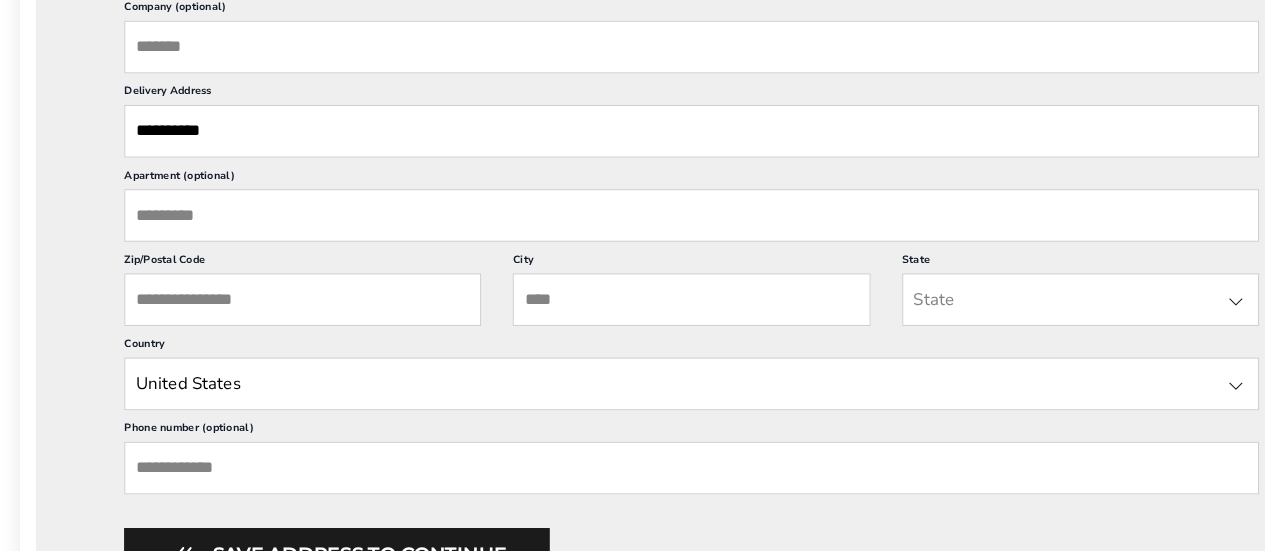 click at bounding box center (1175, 381) 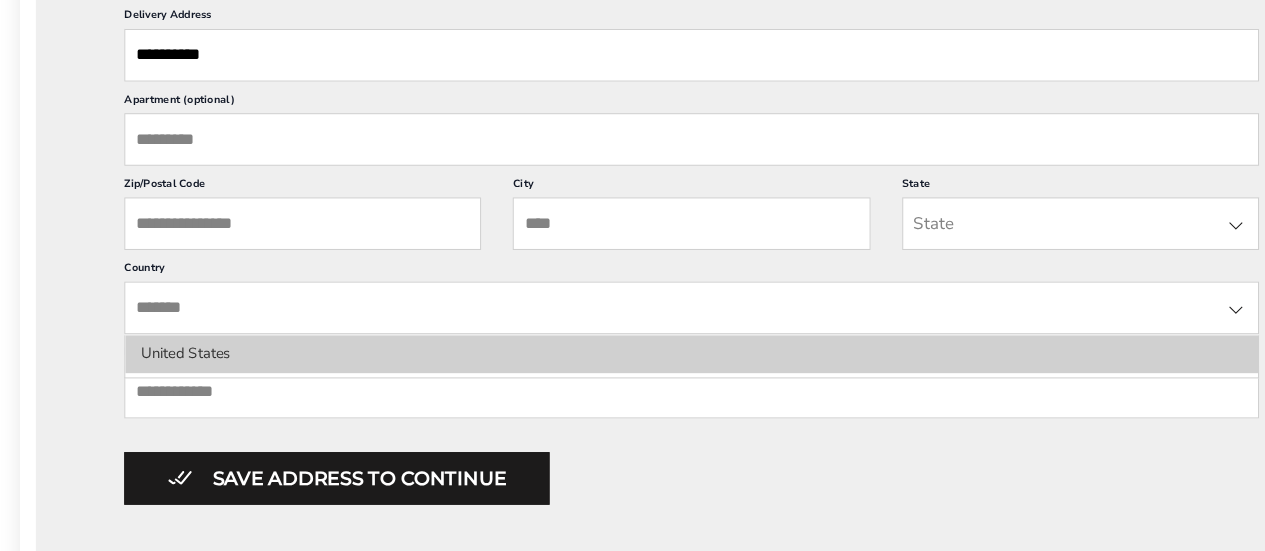 scroll, scrollTop: 879, scrollLeft: 0, axis: vertical 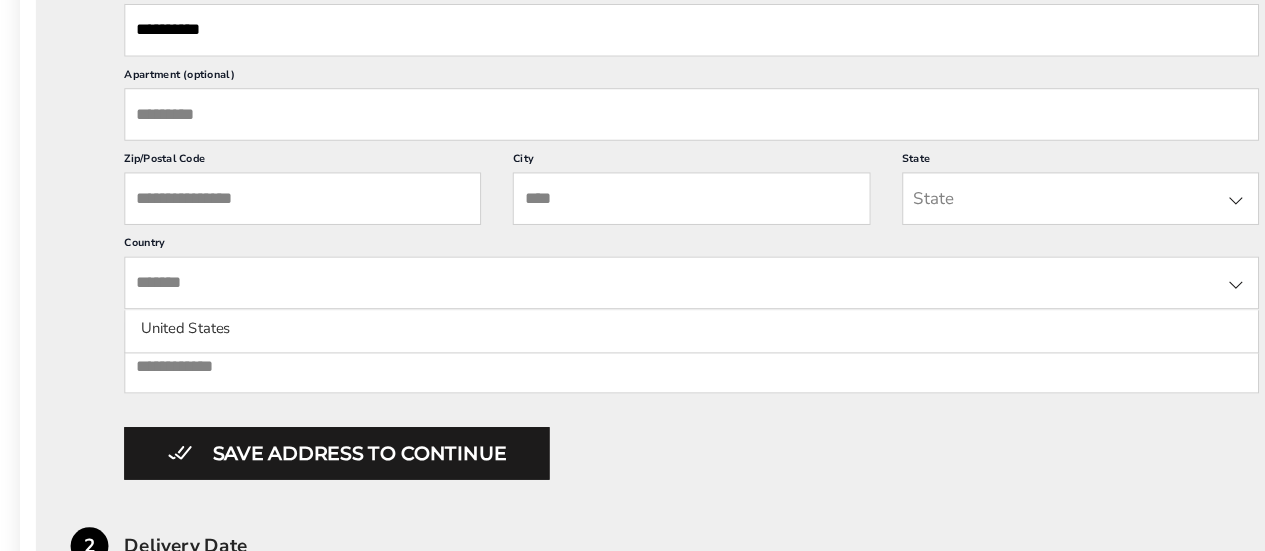 click at bounding box center [658, 296] 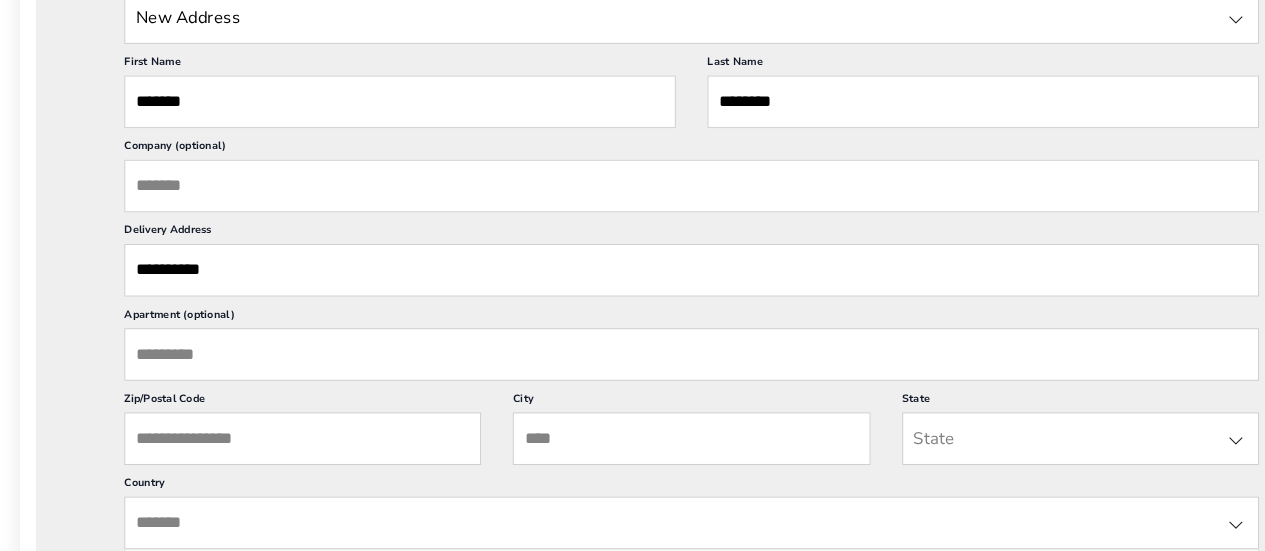 scroll, scrollTop: 676, scrollLeft: 0, axis: vertical 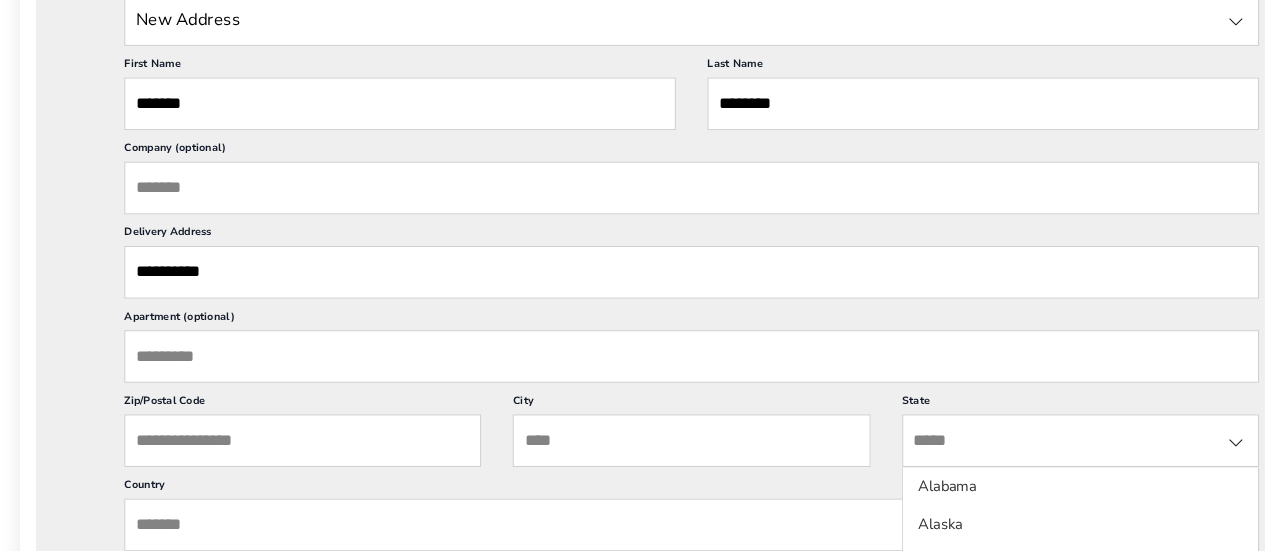 click at bounding box center (1027, 419) 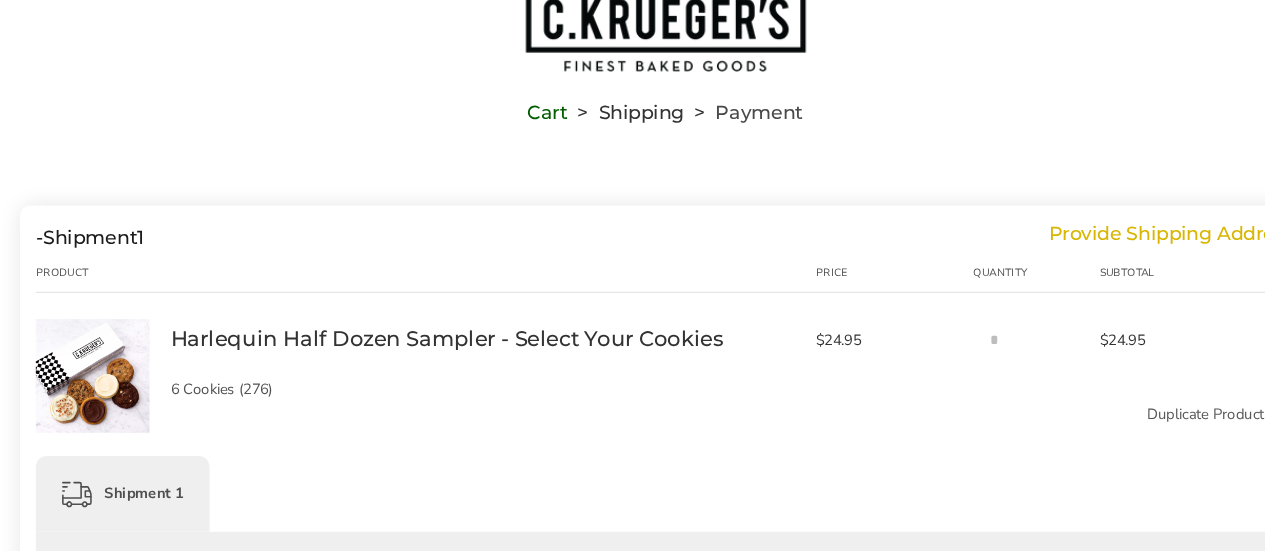 scroll, scrollTop: 0, scrollLeft: 0, axis: both 